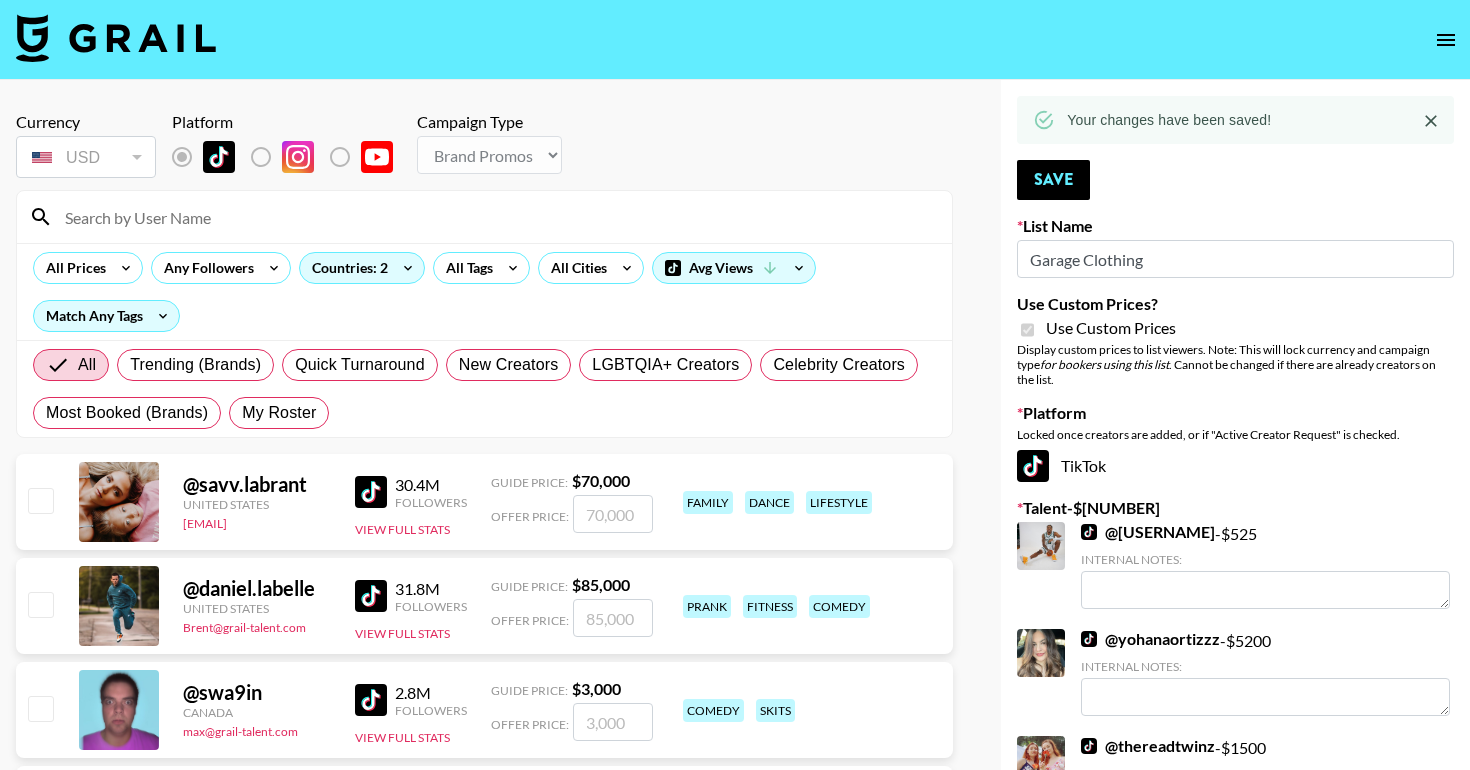 select on "Brand" 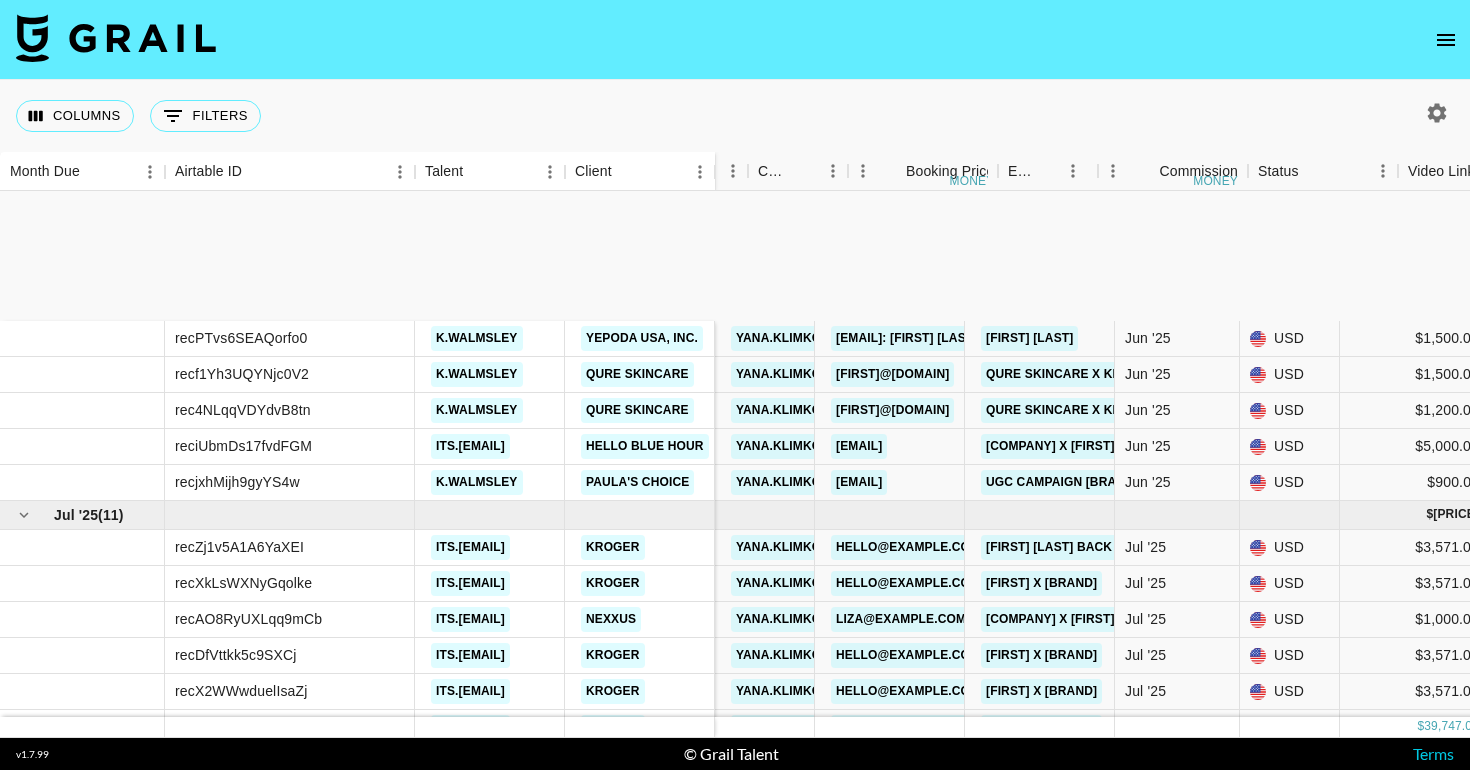 scroll, scrollTop: 0, scrollLeft: 0, axis: both 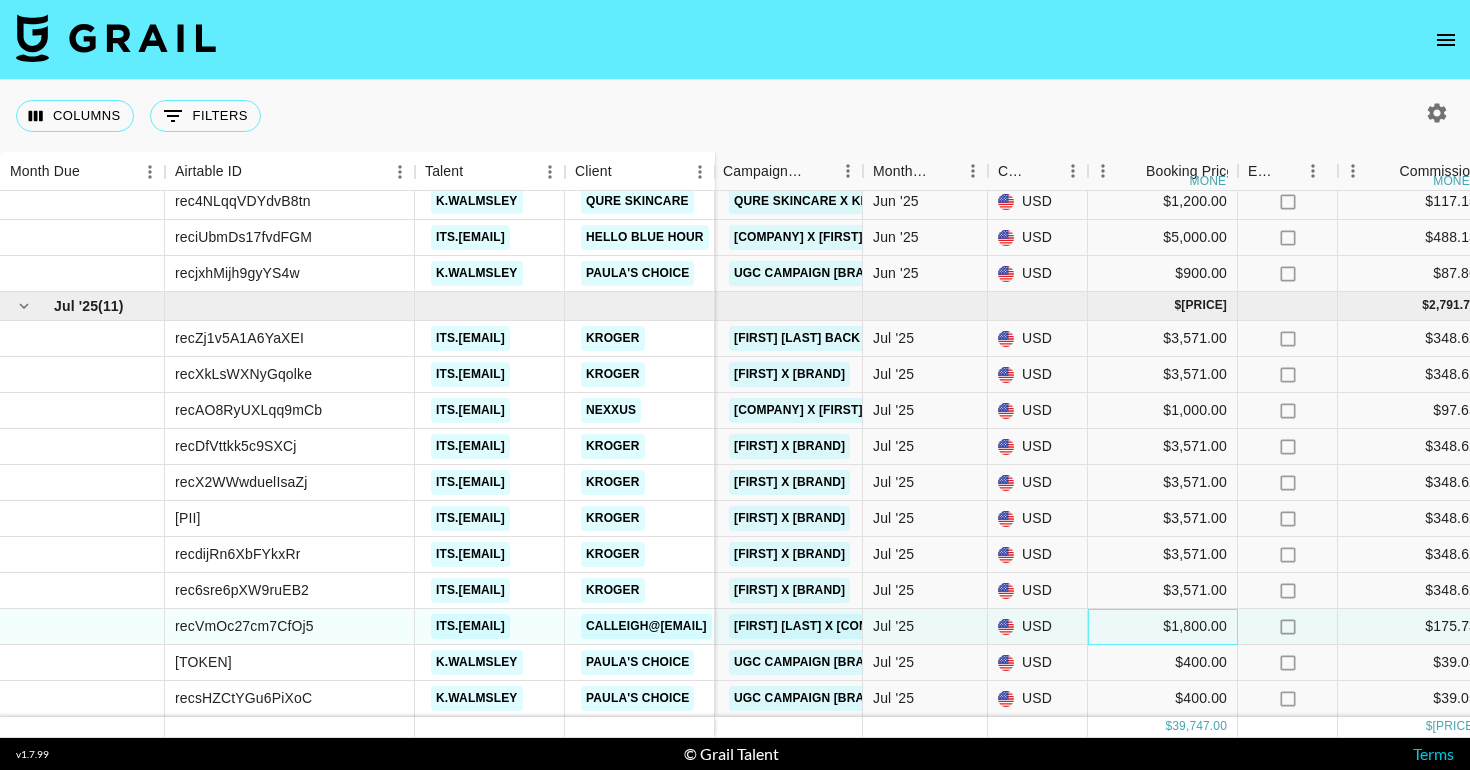 click on "$1,800.00" at bounding box center [1163, 627] 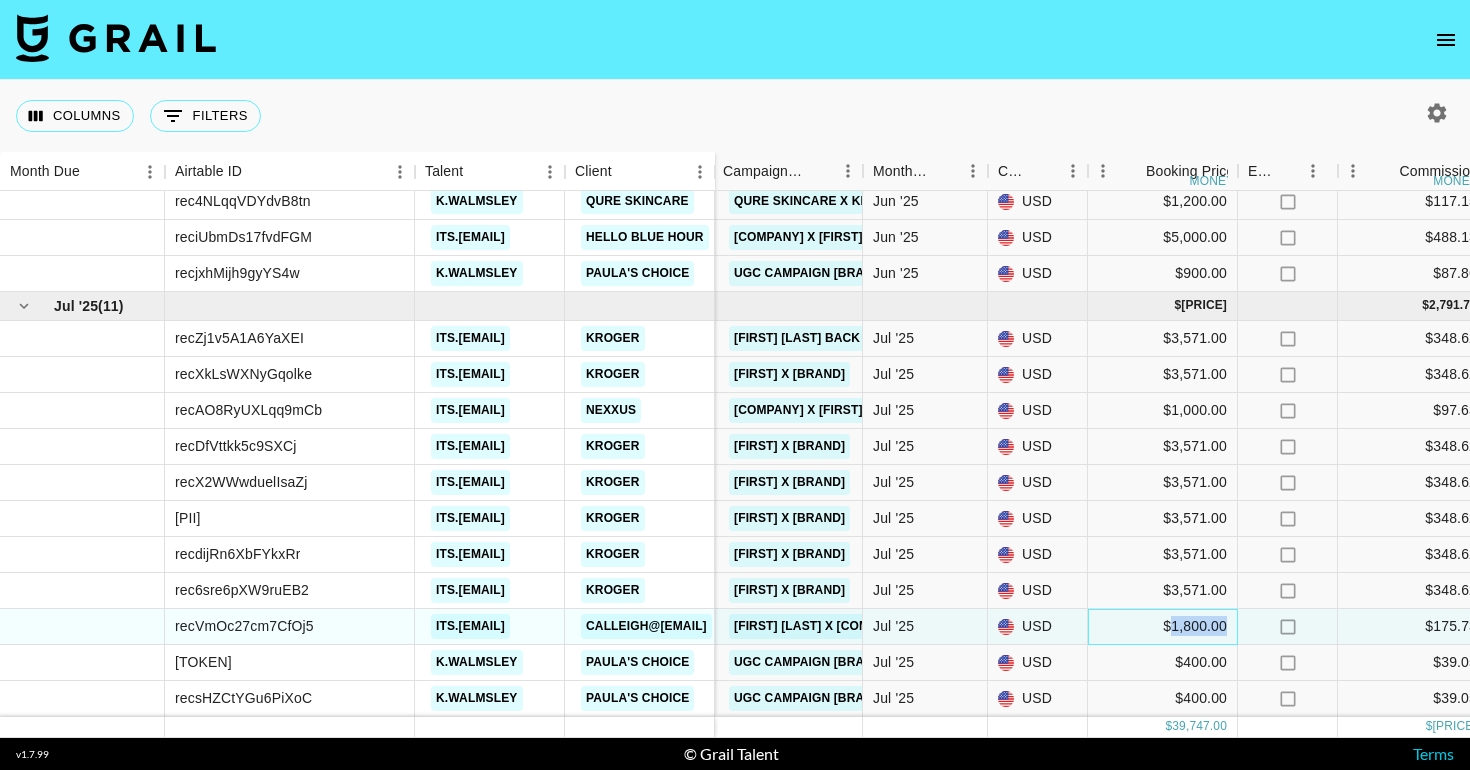 click on "$1,800.00" at bounding box center (1163, 627) 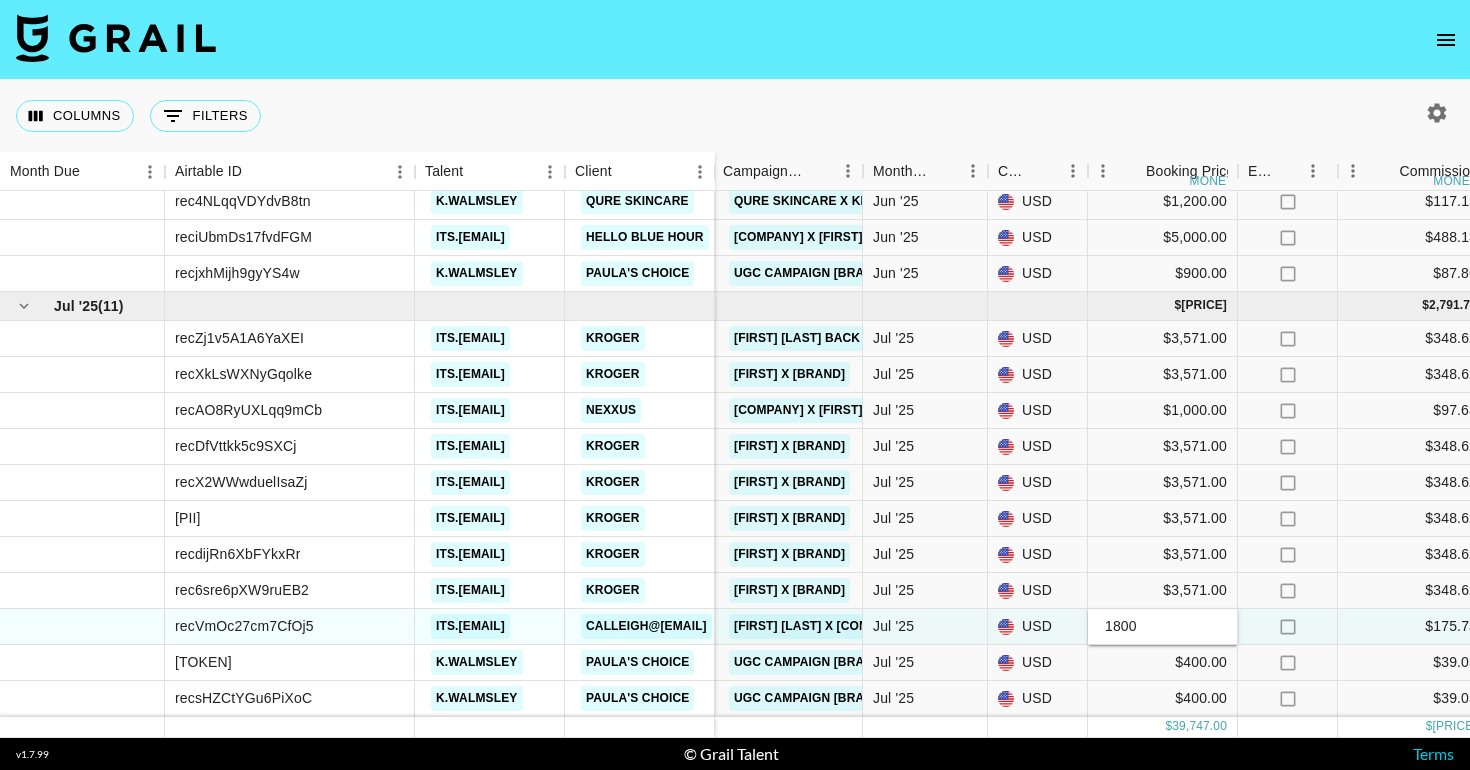 click on "1800" at bounding box center [1162, 626] 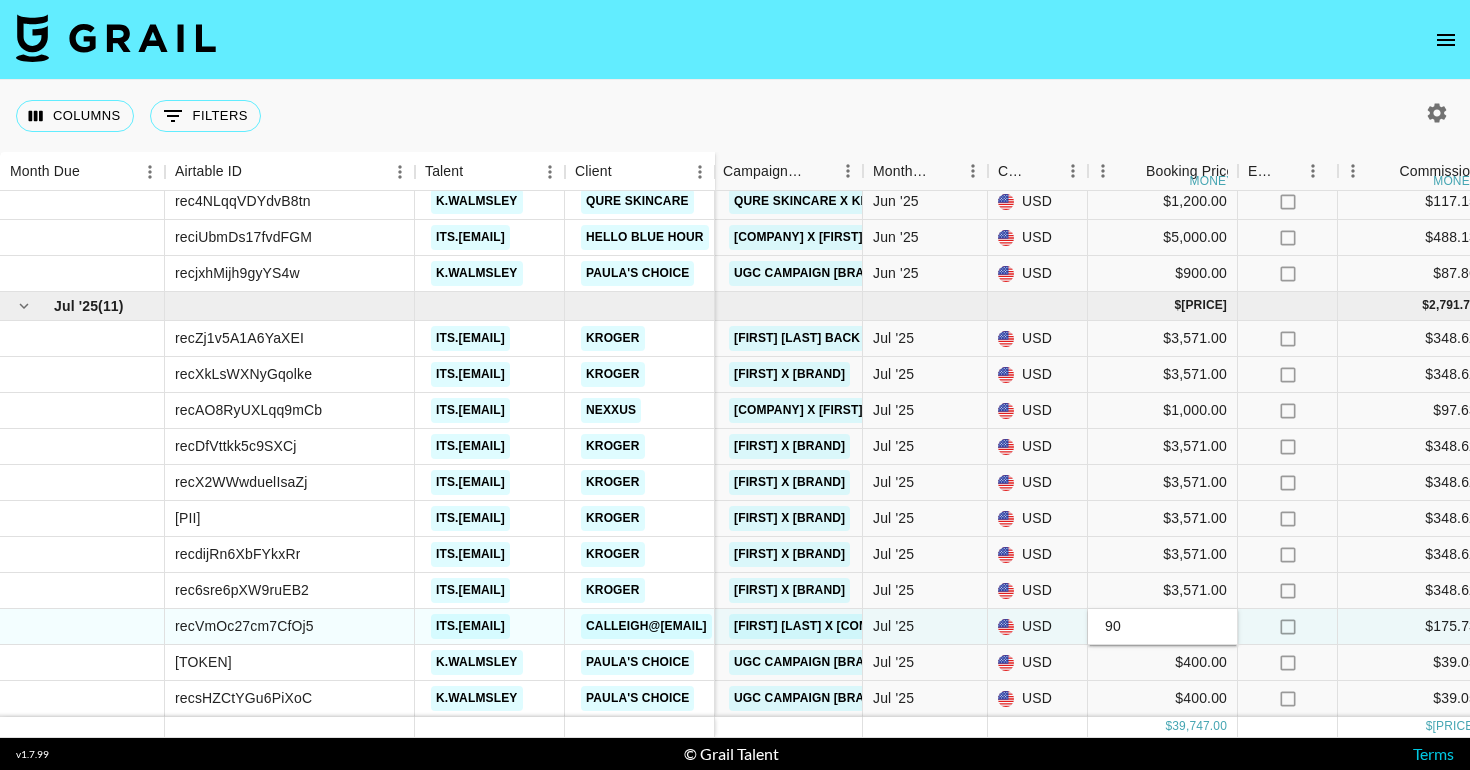 type on "900" 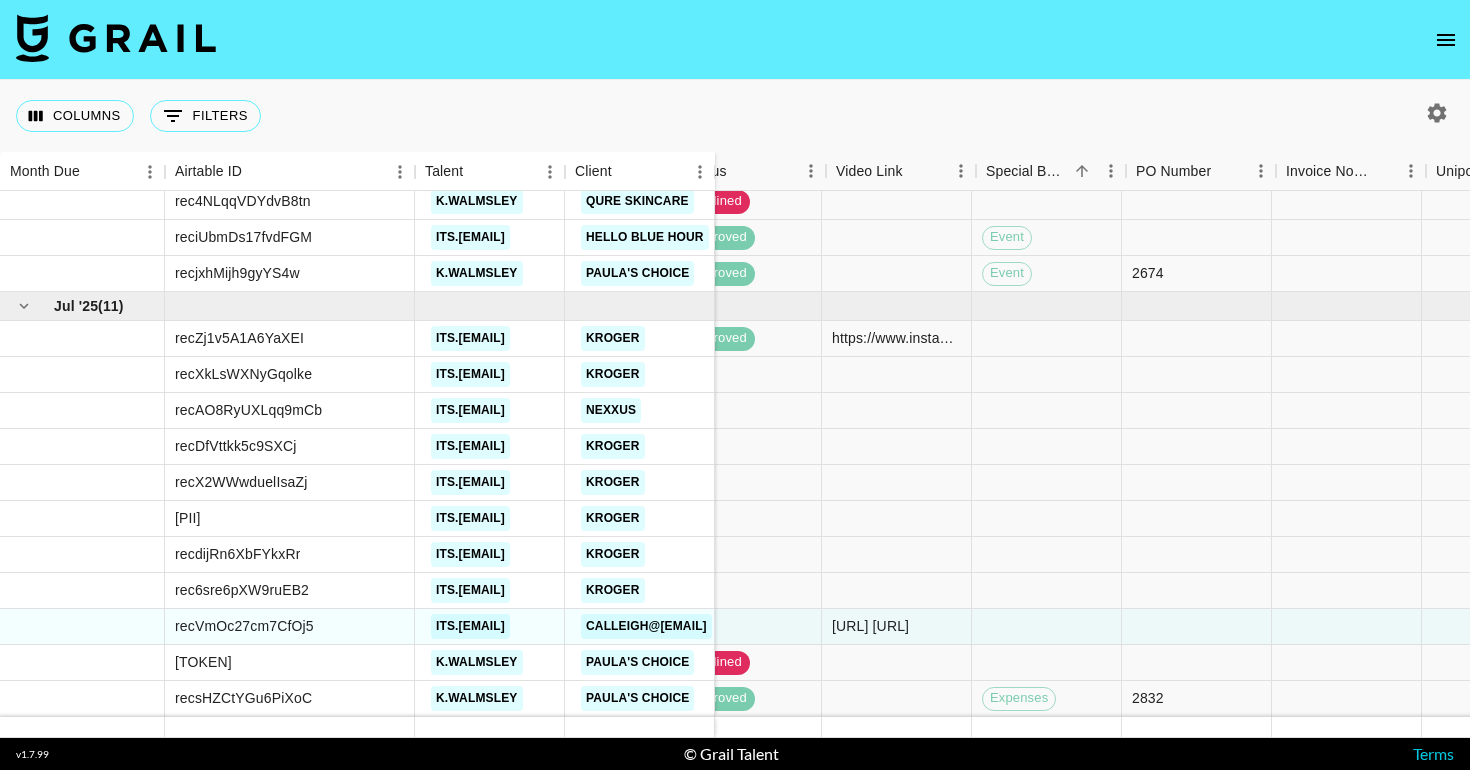 scroll, scrollTop: 209, scrollLeft: 1093, axis: both 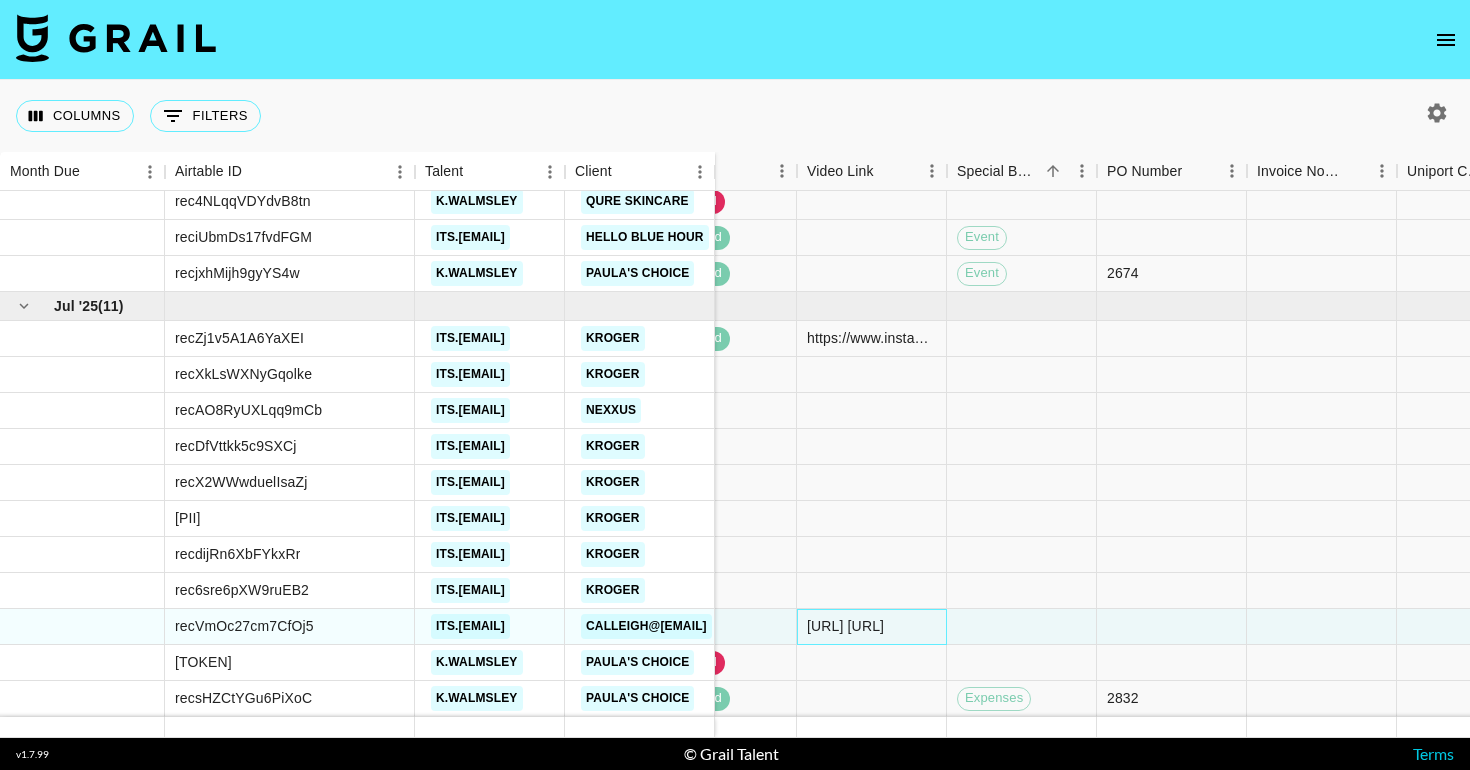 click on "[URL] [URL]" at bounding box center [845, 626] 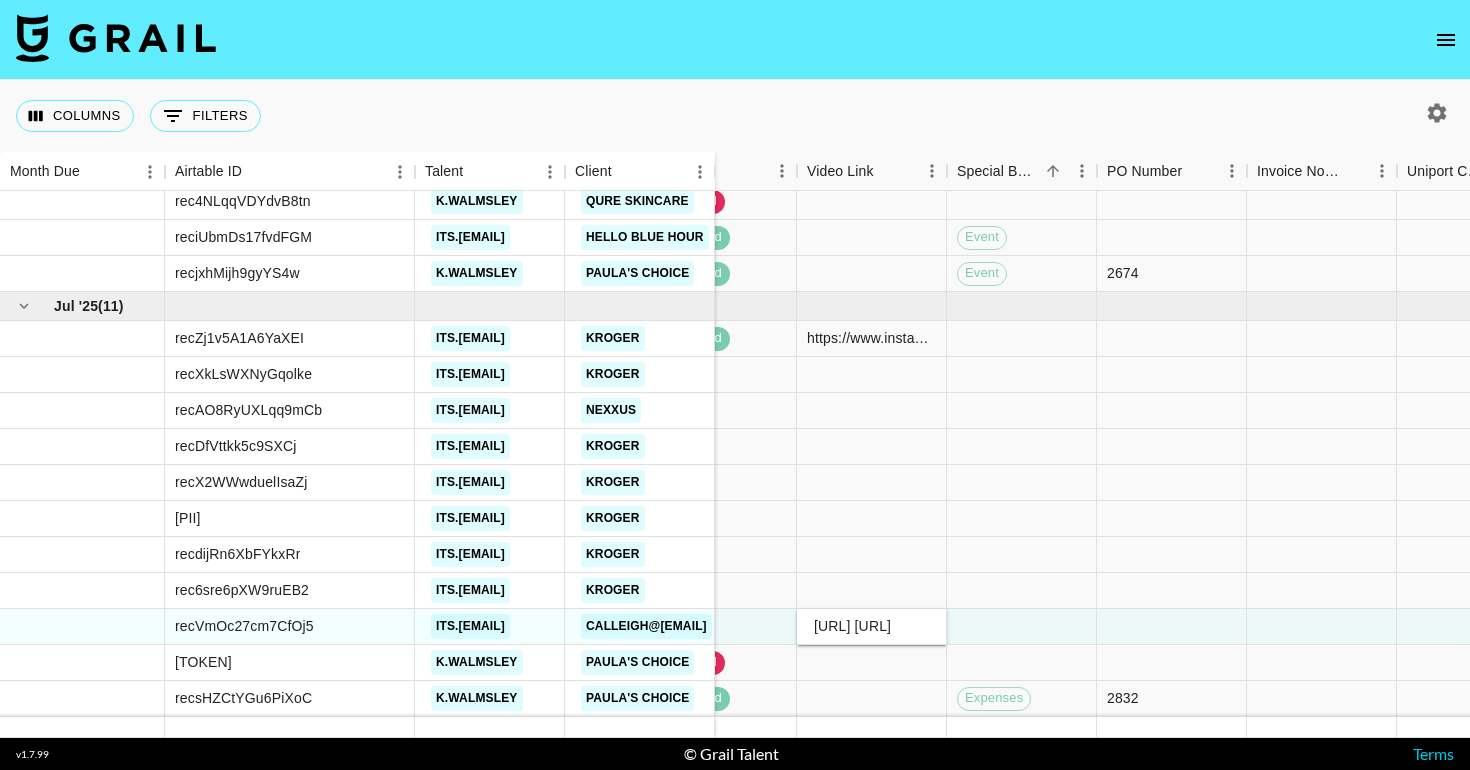 scroll, scrollTop: 0, scrollLeft: 997, axis: horizontal 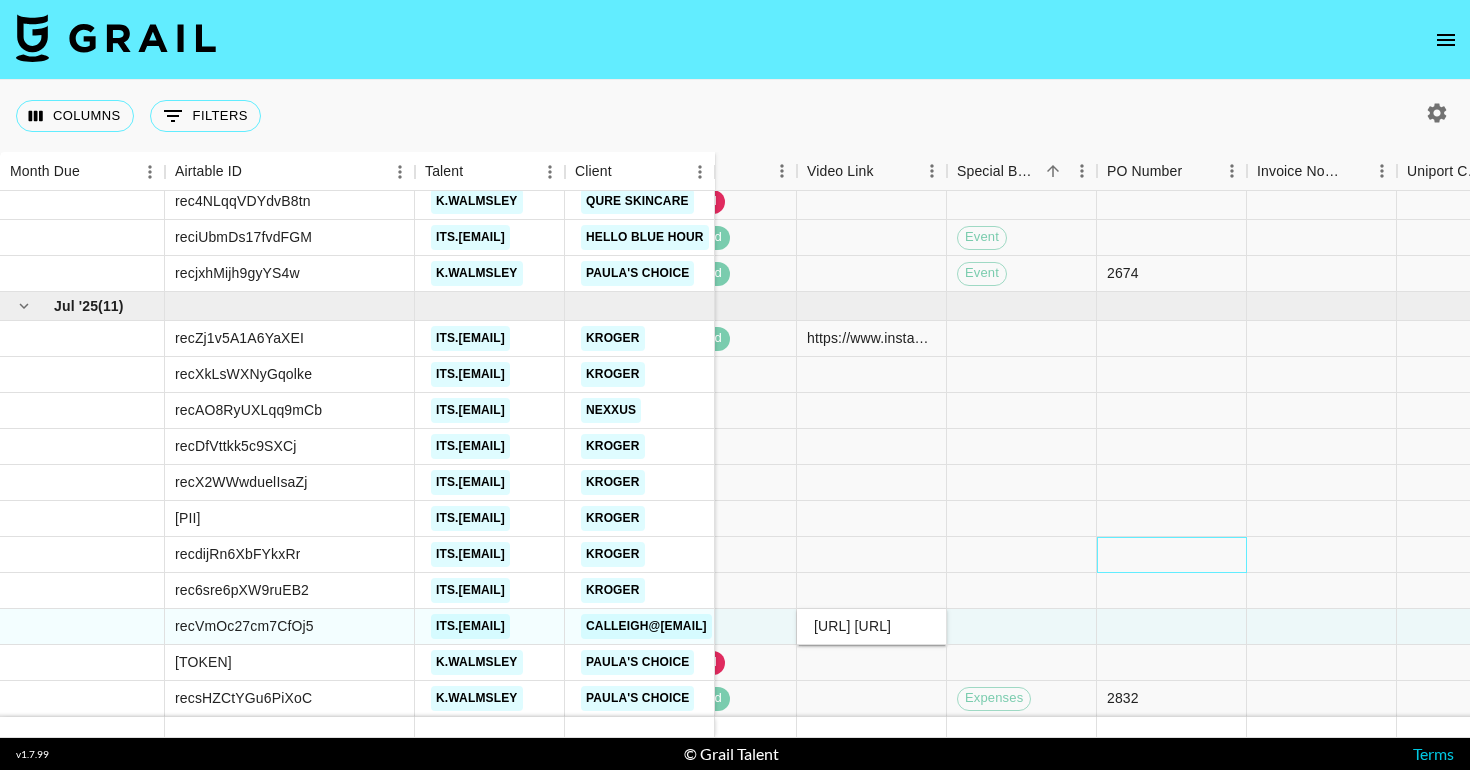 click at bounding box center (1172, 555) 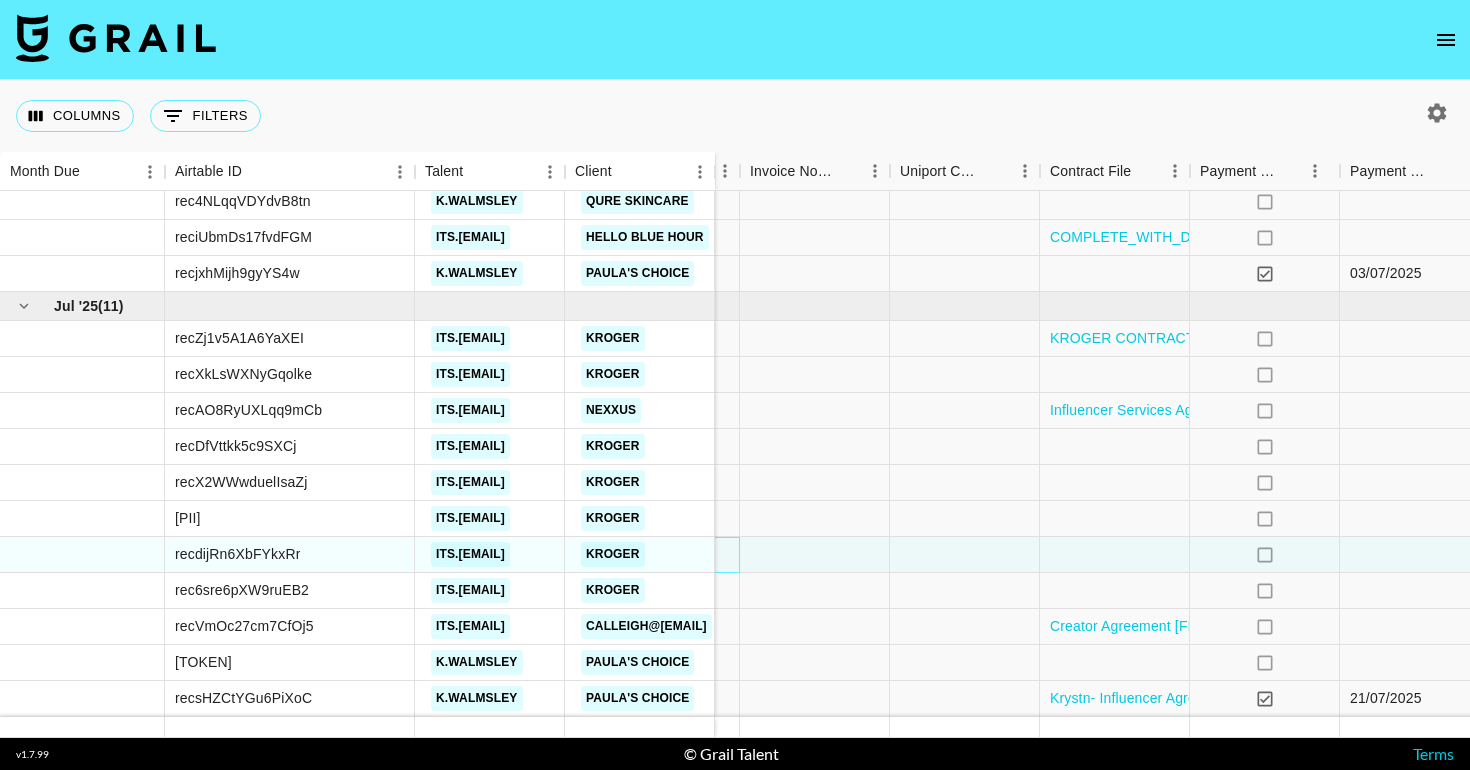 scroll, scrollTop: 209, scrollLeft: 1605, axis: both 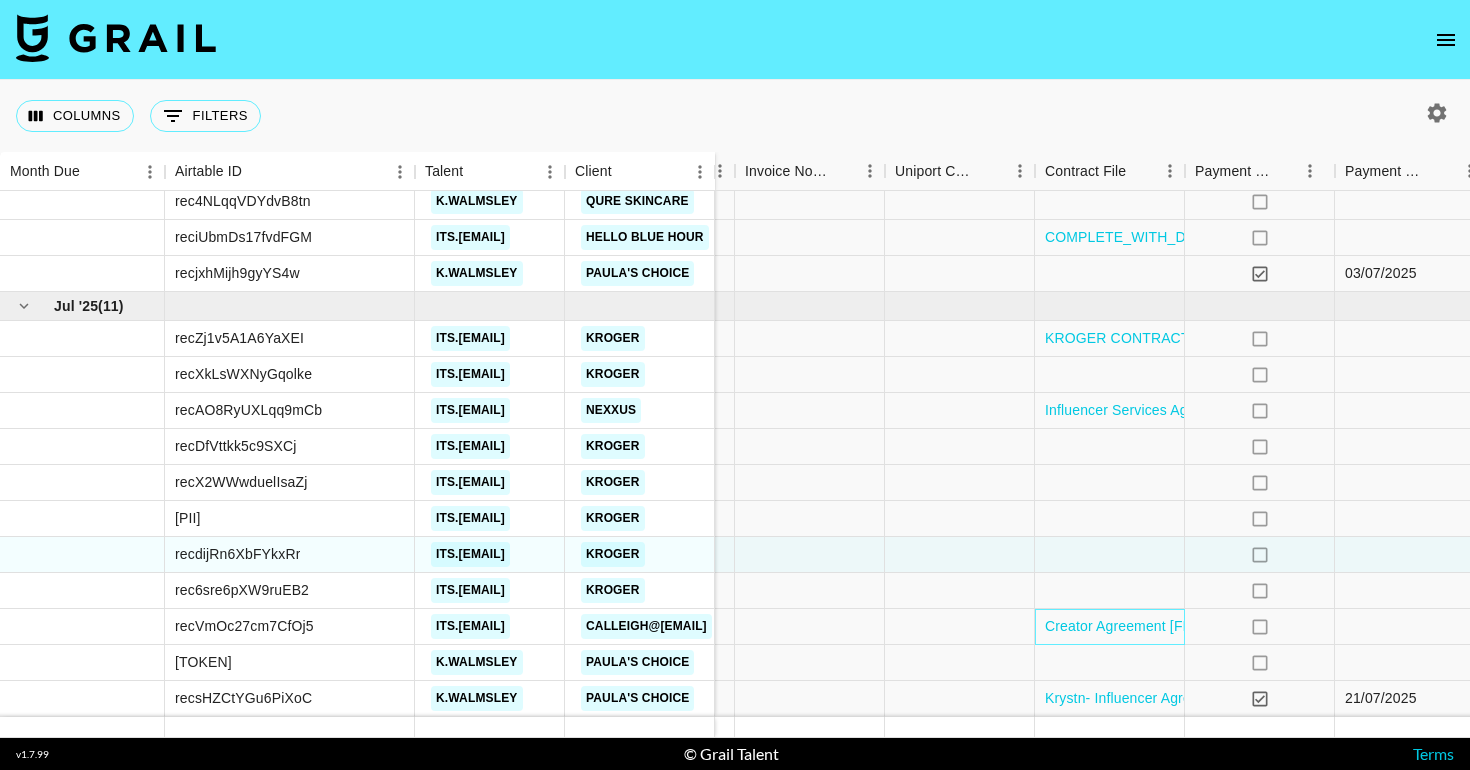 click on "Creator Agreement [FIRST] [LAST] copy.pdf" at bounding box center [1110, 627] 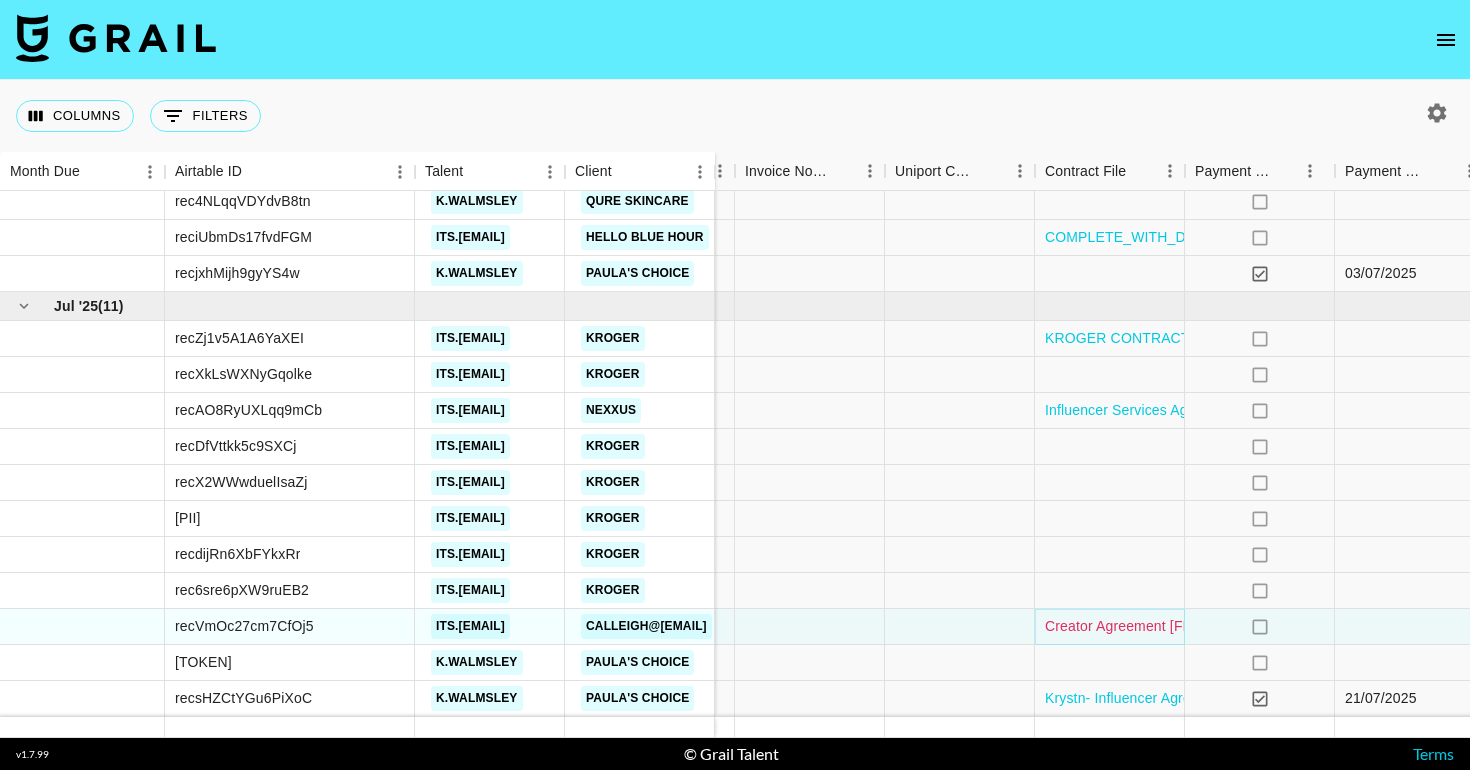 click on "Creator Agreement [FIRST] [LAST] copy.pdf" at bounding box center [1184, 626] 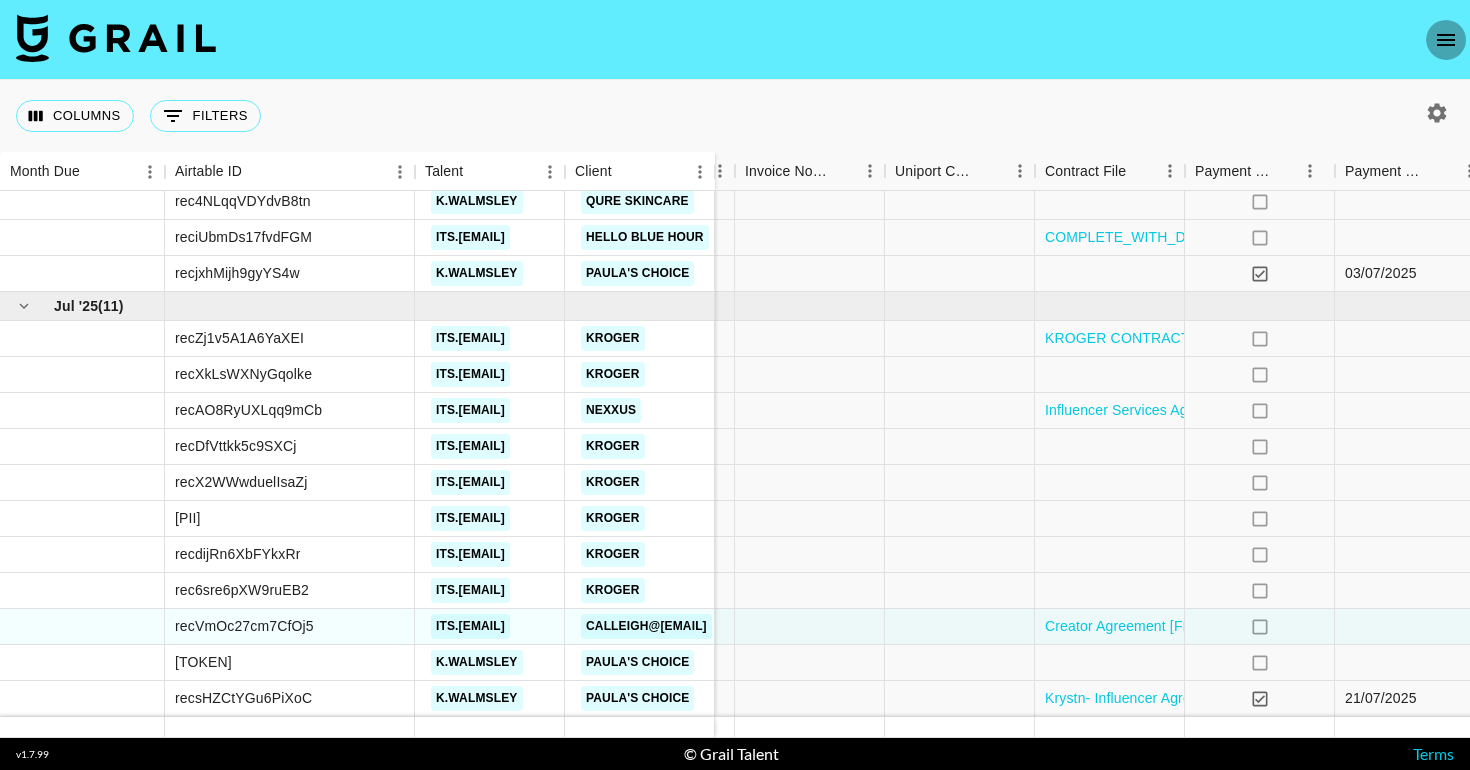 click 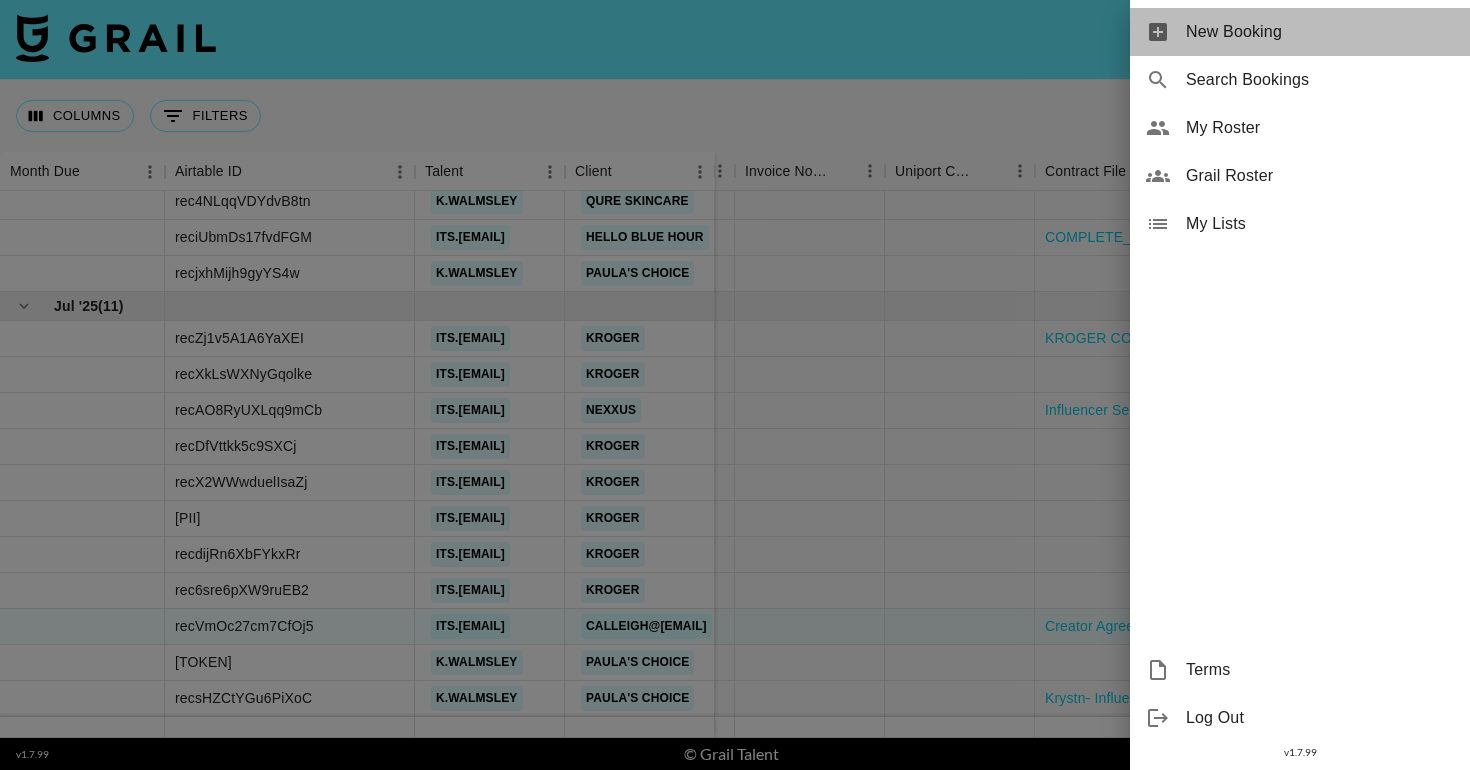 click on "New Booking" at bounding box center (1320, 32) 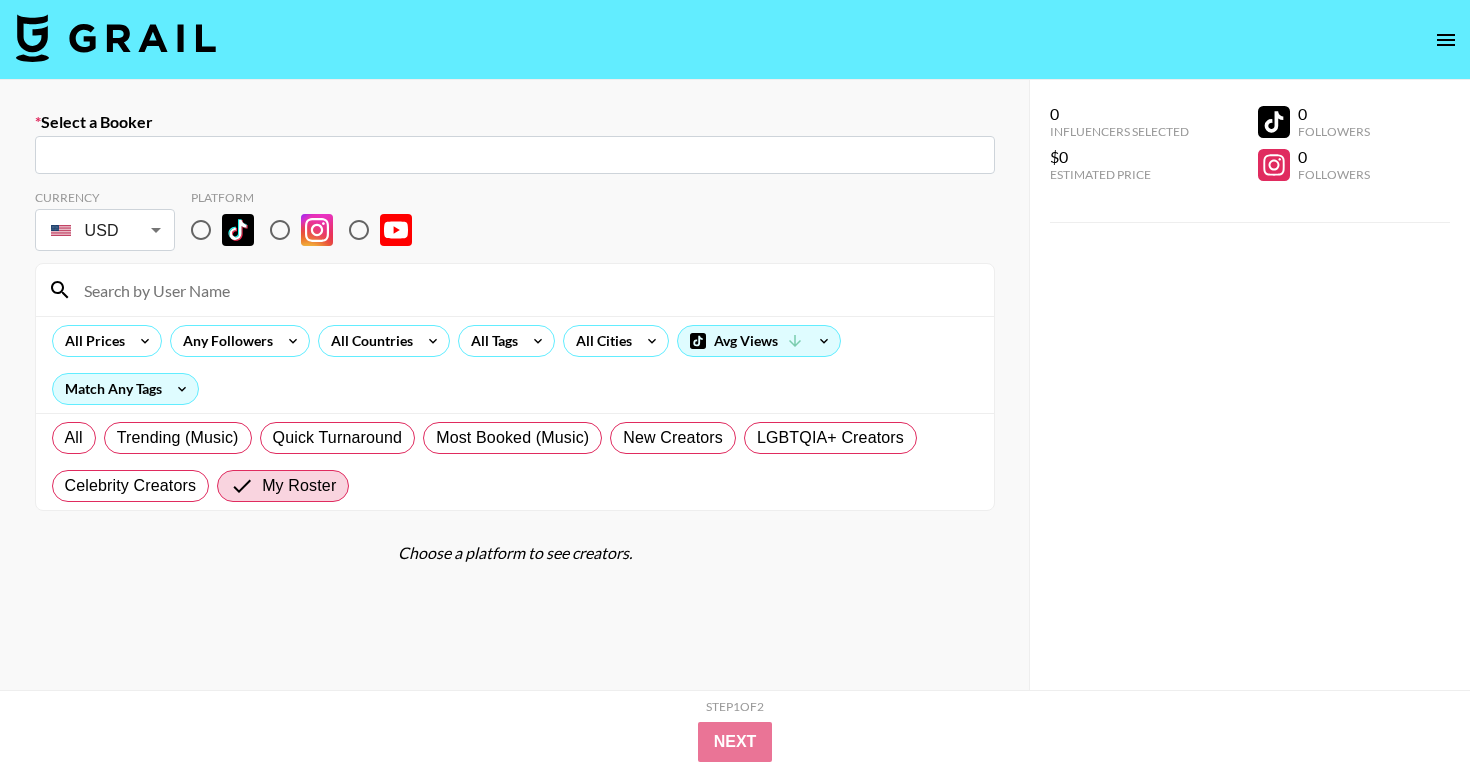 click at bounding box center (201, 230) 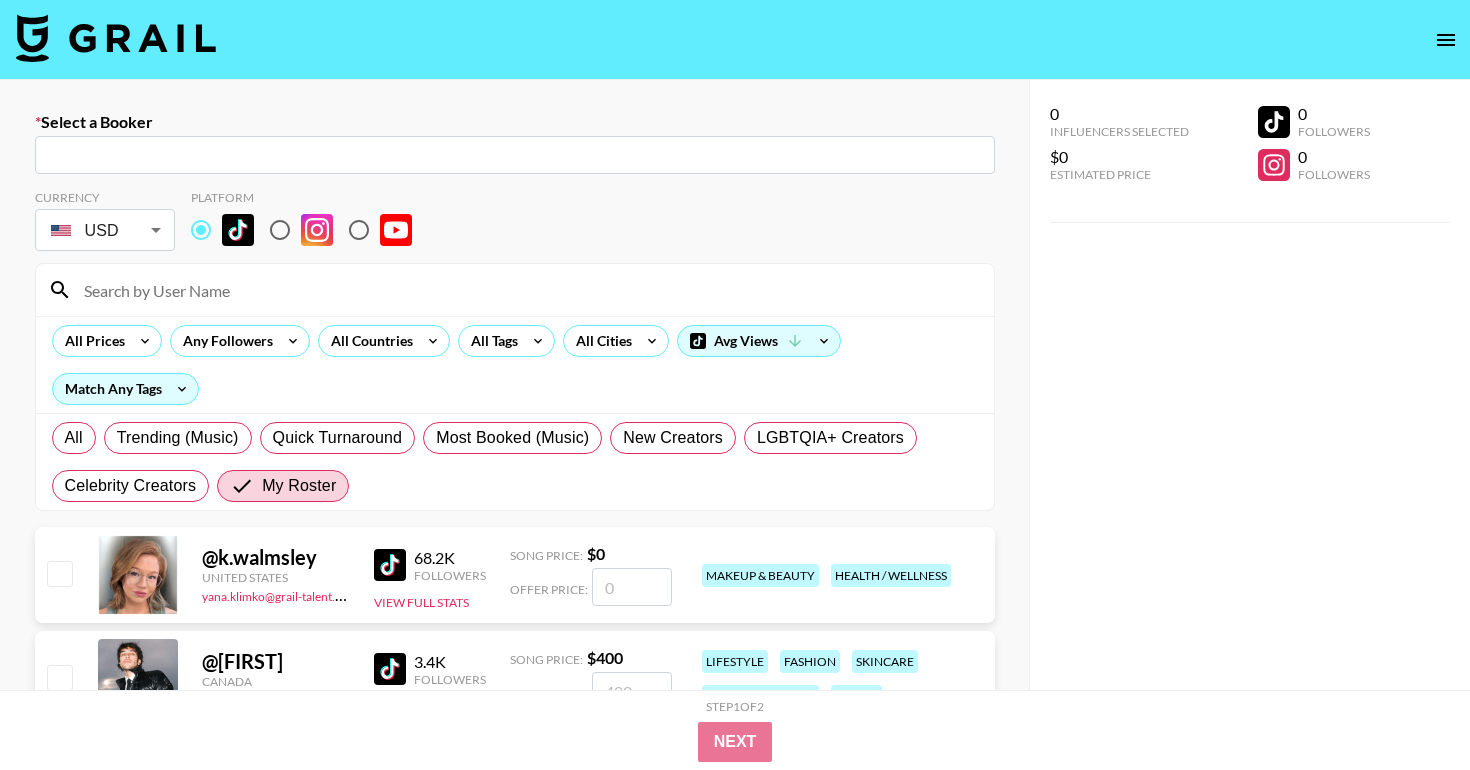 click at bounding box center (527, 290) 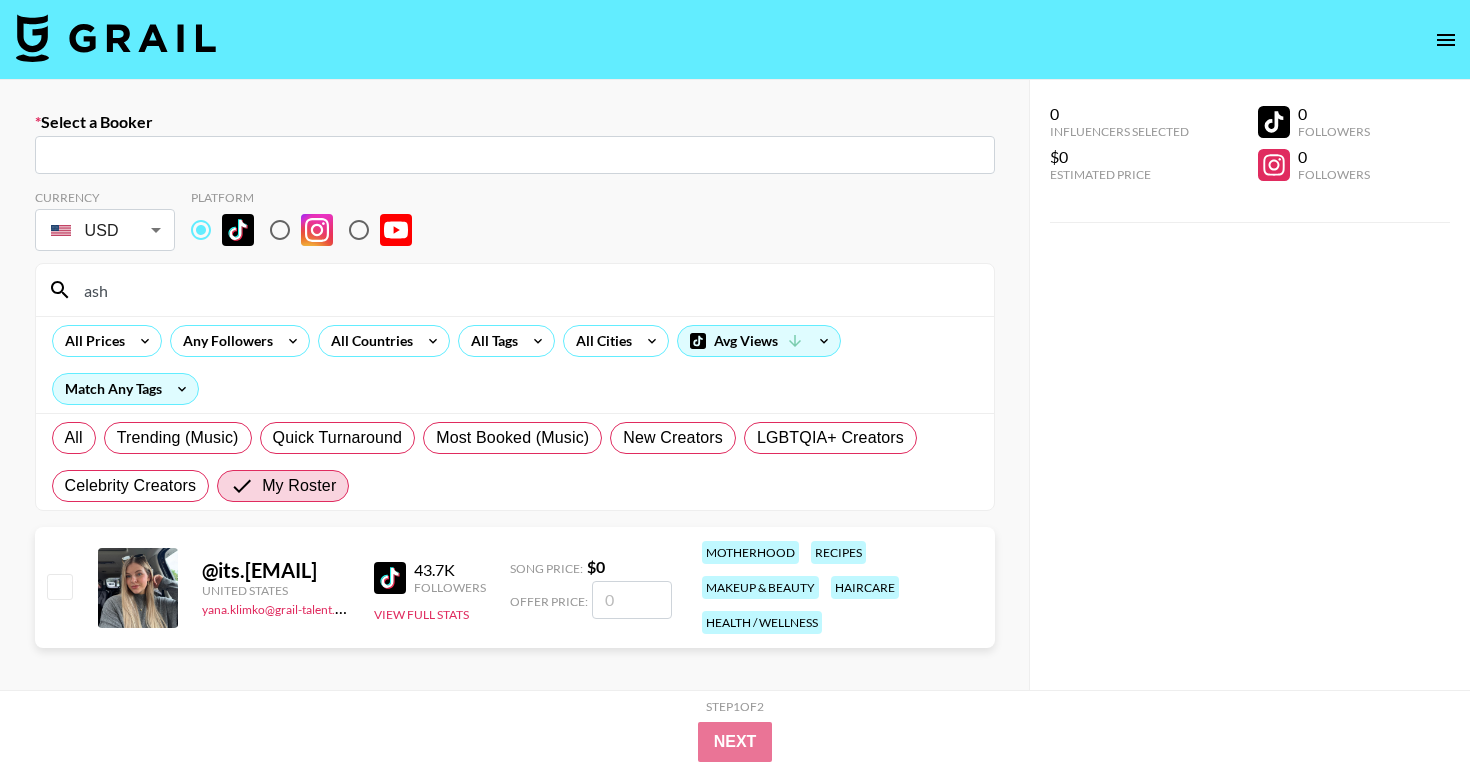 type on "ash" 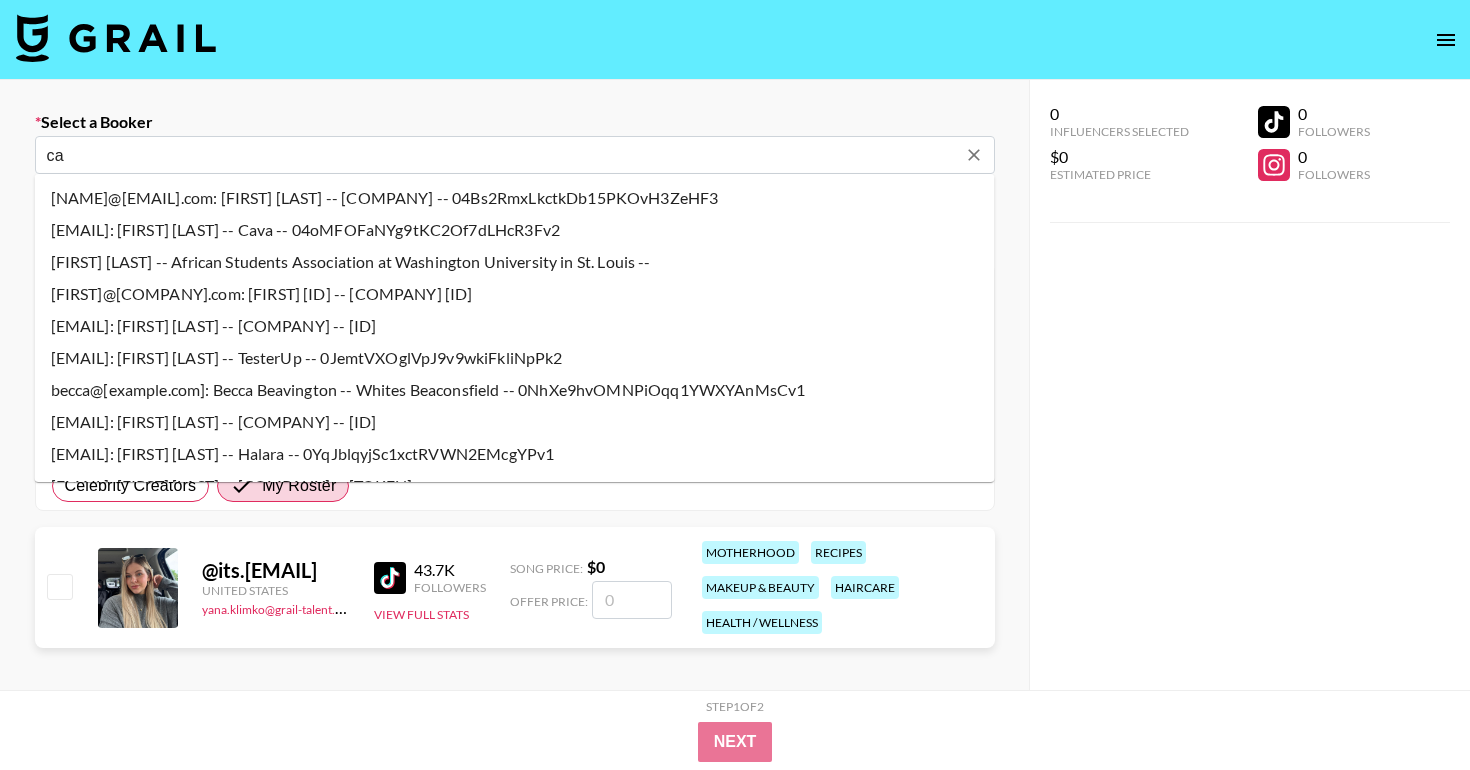 type on "[EMAIL]: [FIRST] [EMAIL] -- xzMCDz2wRQMRLIUvouuY7p9eeUo2" 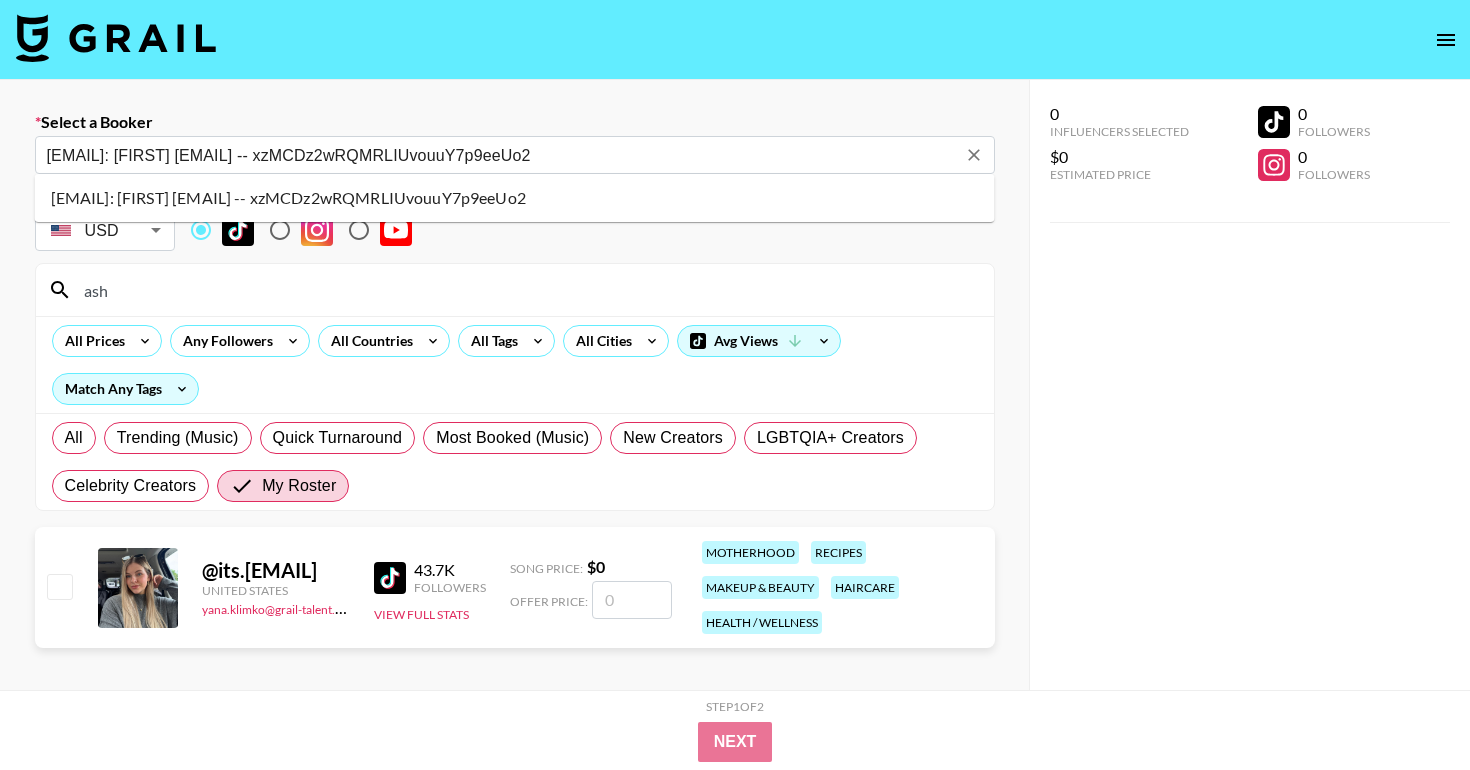 click on "[EMAIL]: [FIRST] [EMAIL] -- xzMCDz2wRQMRLIUvouuY7p9eeUo2" at bounding box center [515, 198] 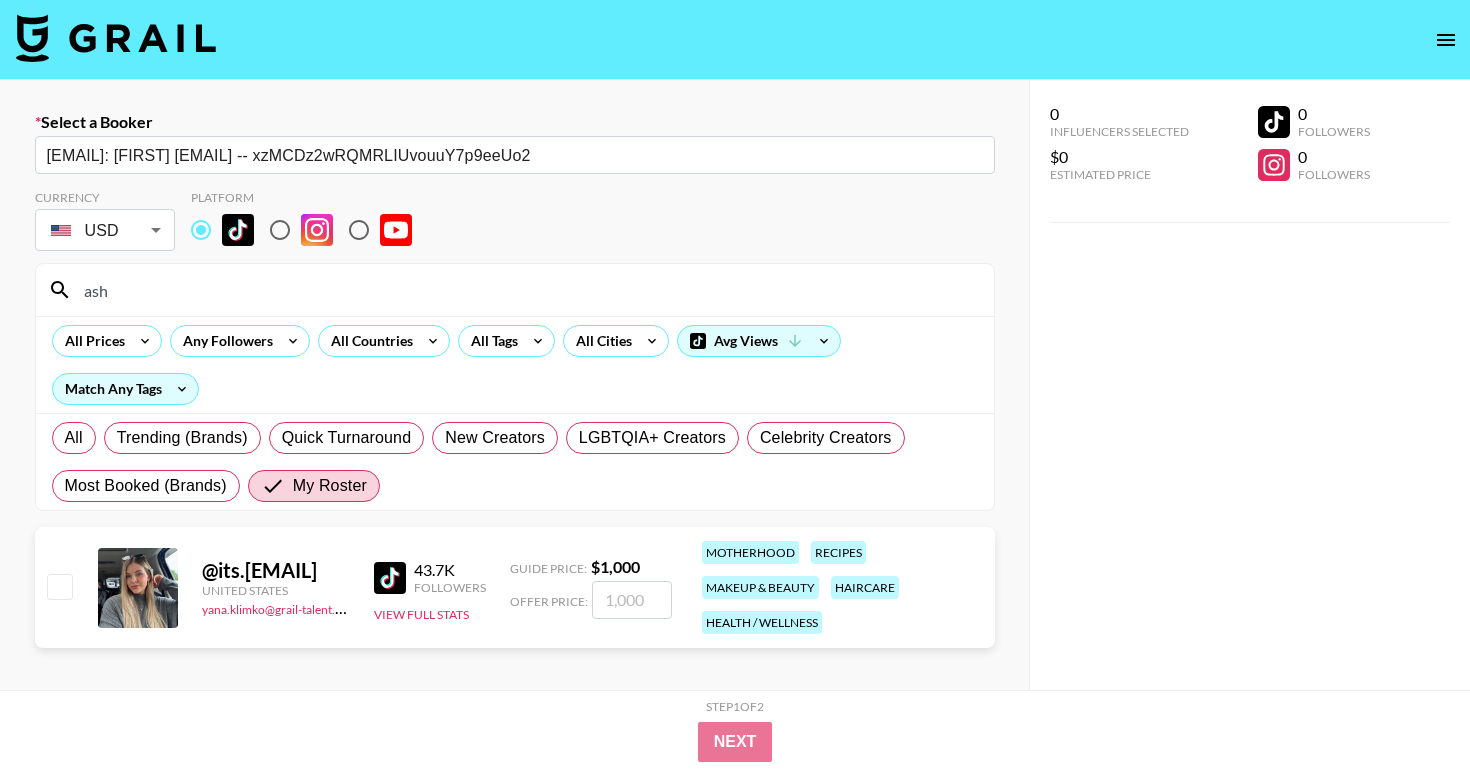 click at bounding box center (632, 600) 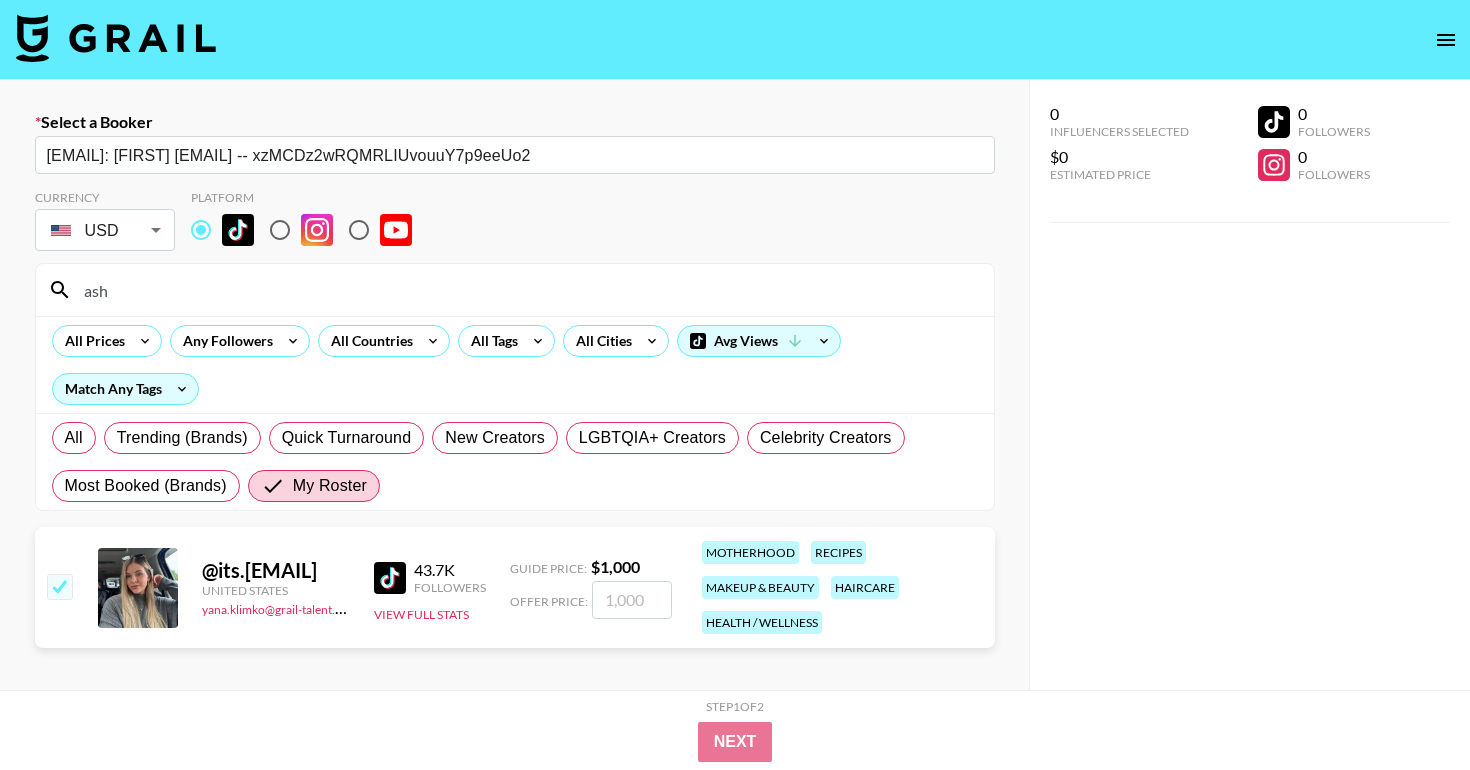 checkbox on "true" 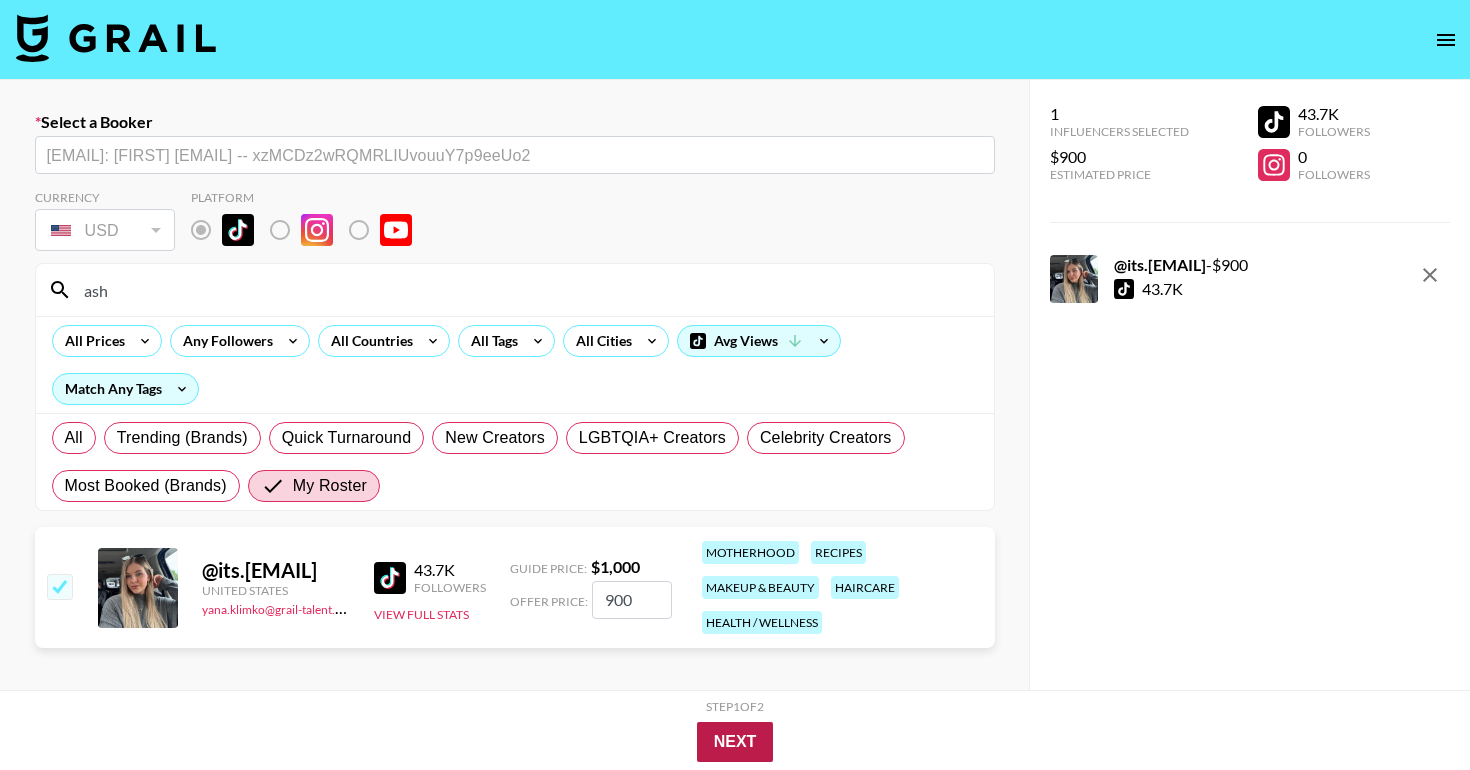 type on "900" 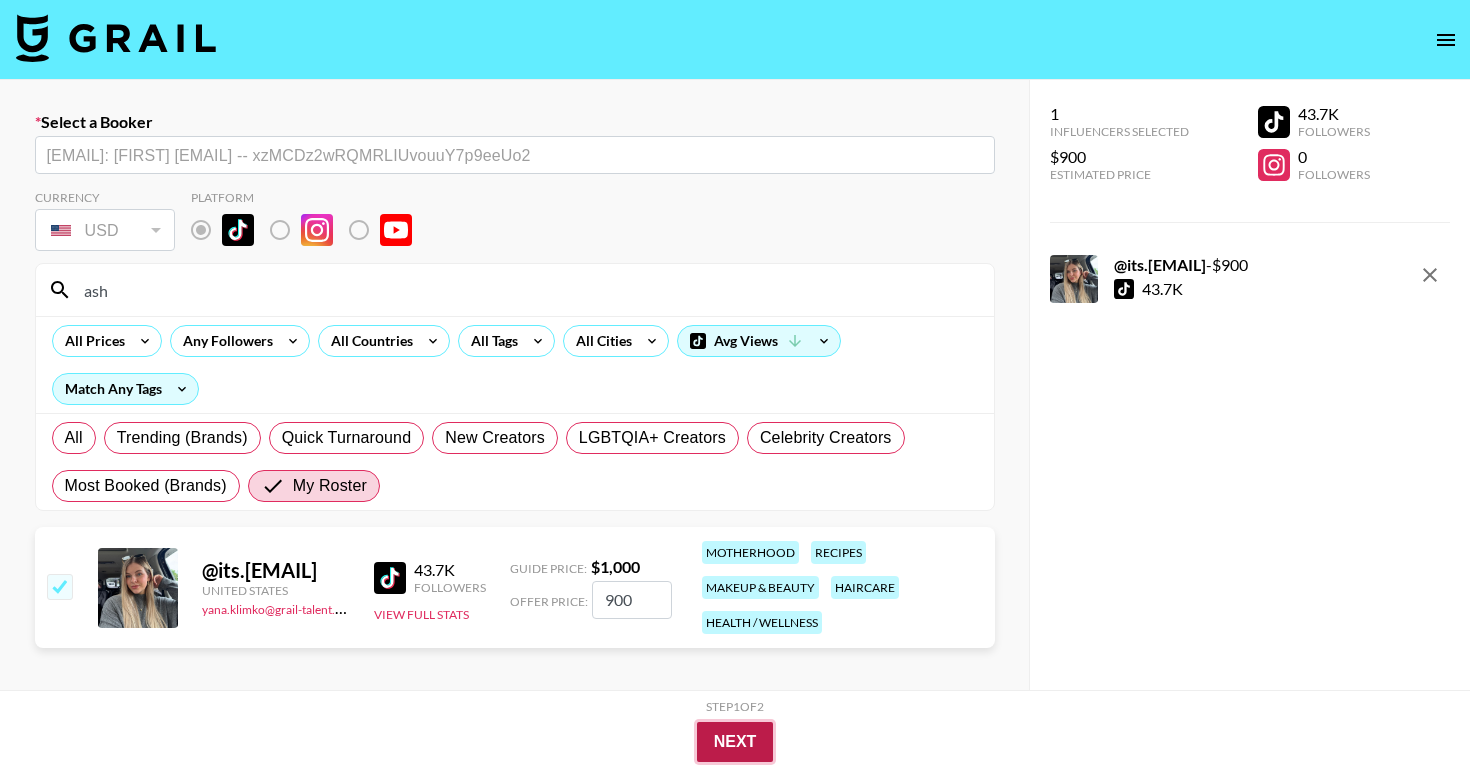 click on "Next" at bounding box center [735, 742] 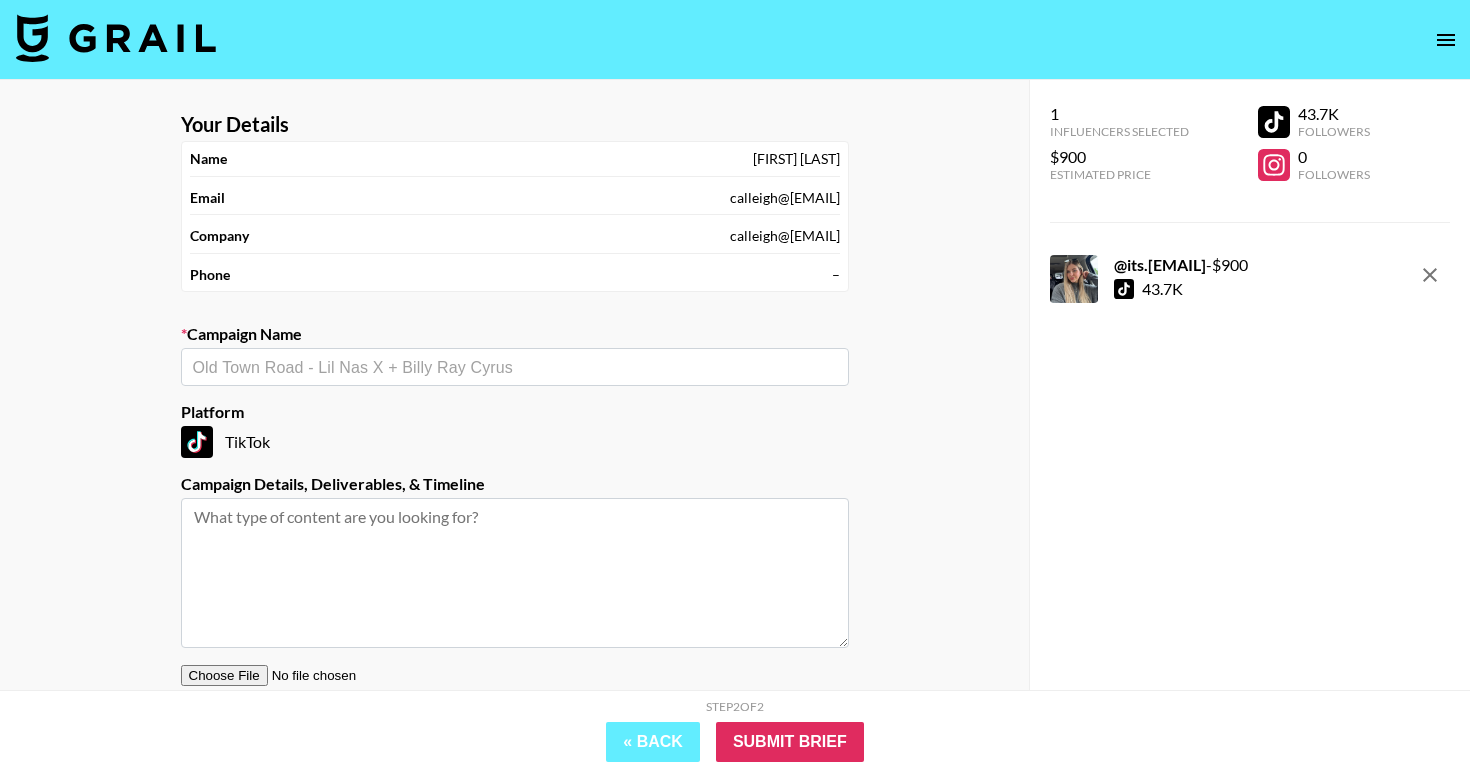 click at bounding box center (515, 367) 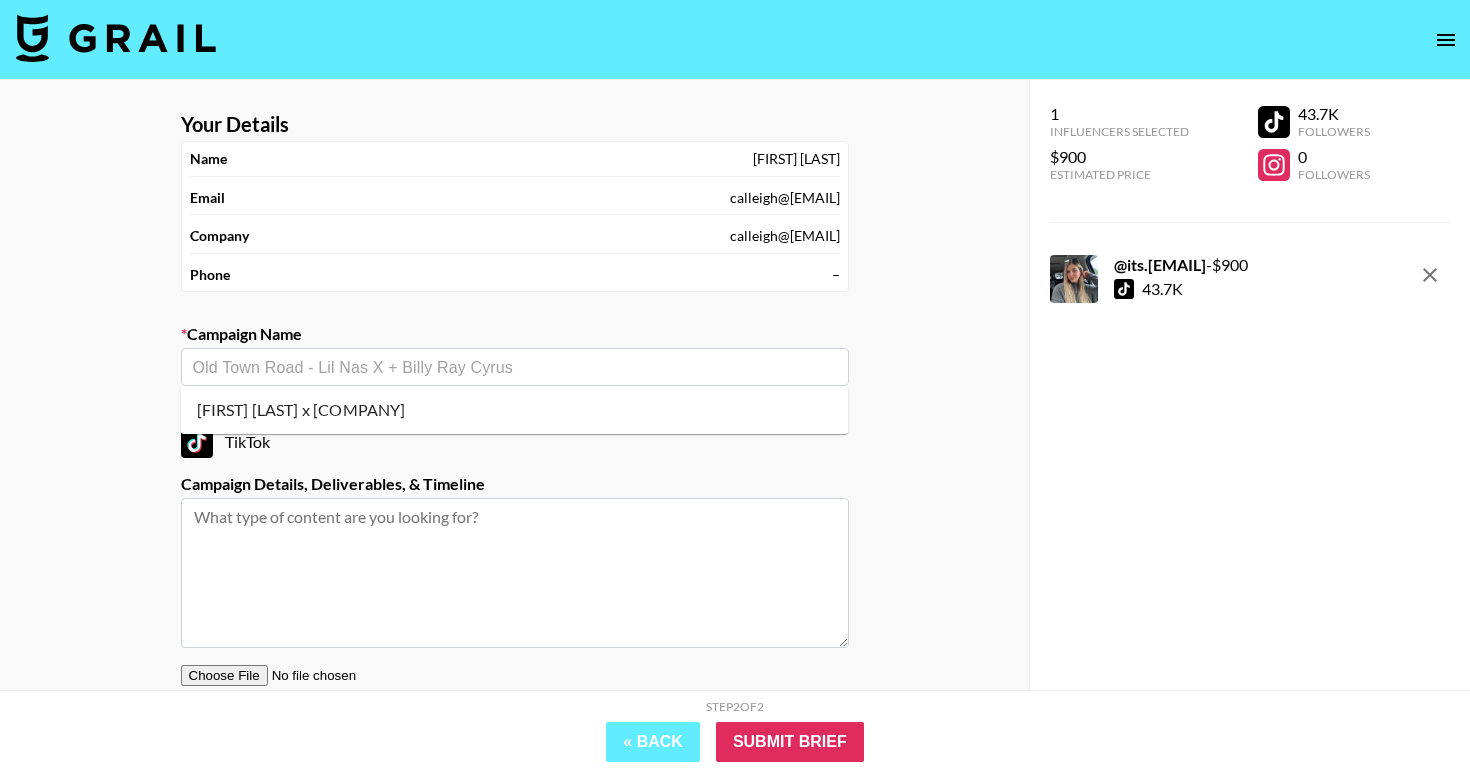 click on "[FIRST] [LAST] x [COMPANY]" at bounding box center (515, 410) 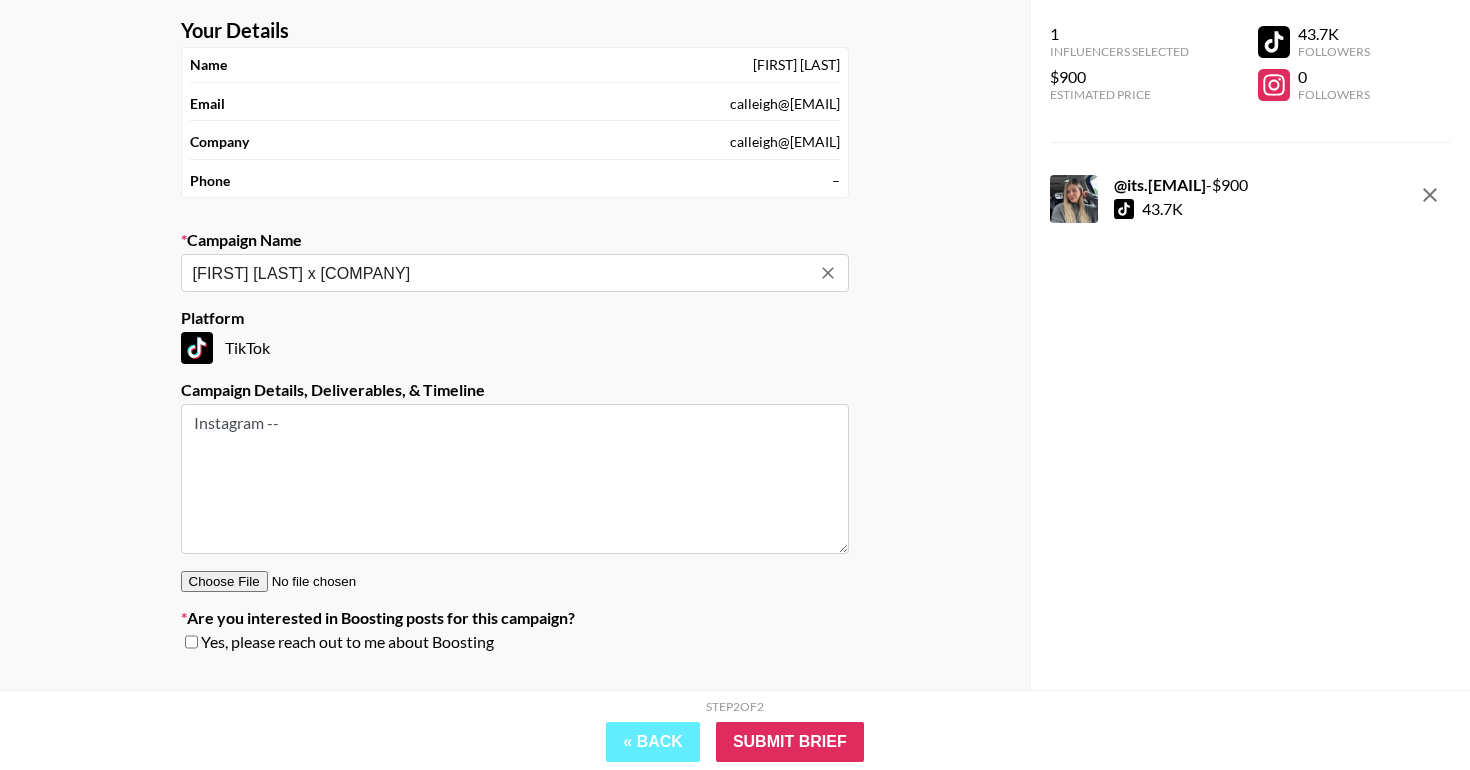scroll, scrollTop: 136, scrollLeft: 0, axis: vertical 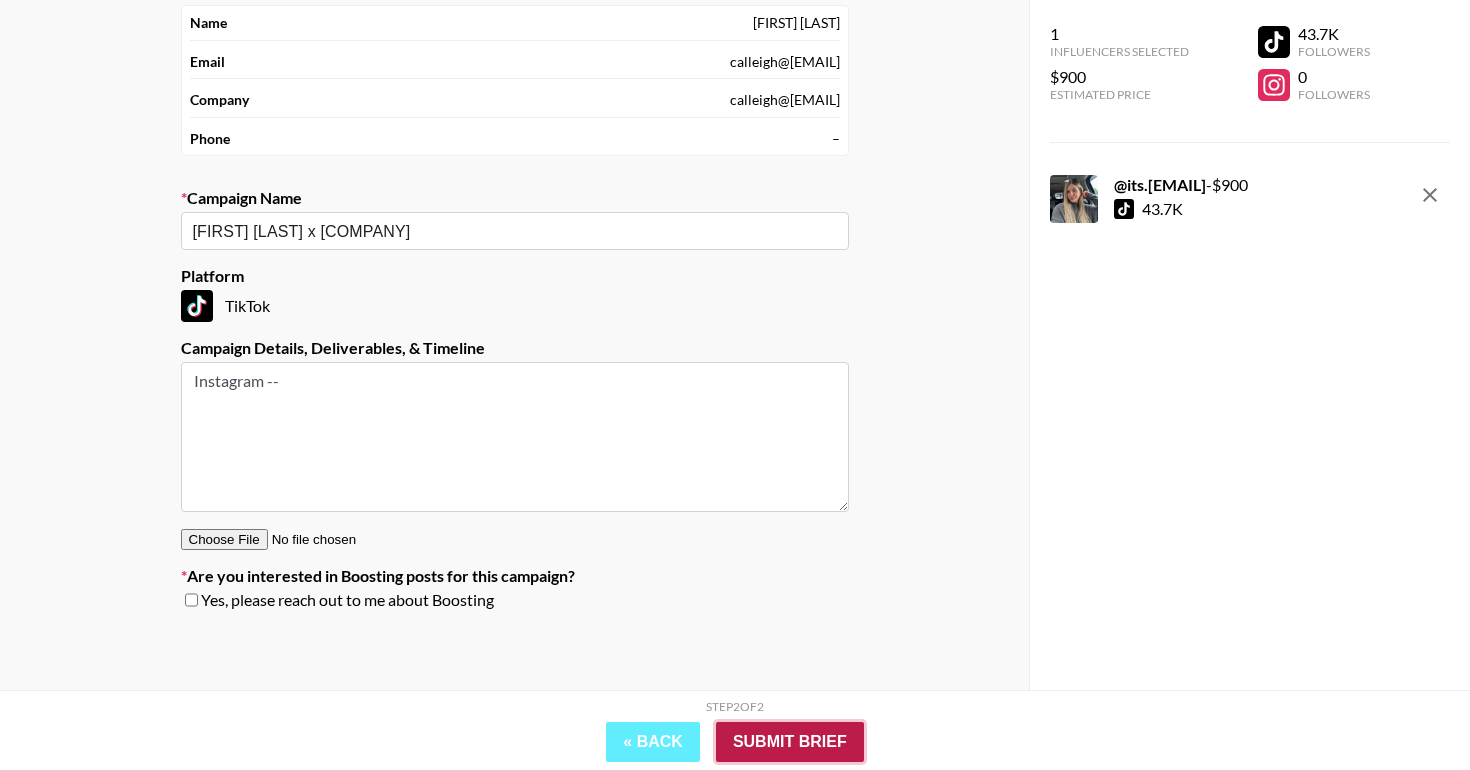 click on "Submit Brief" at bounding box center [790, 742] 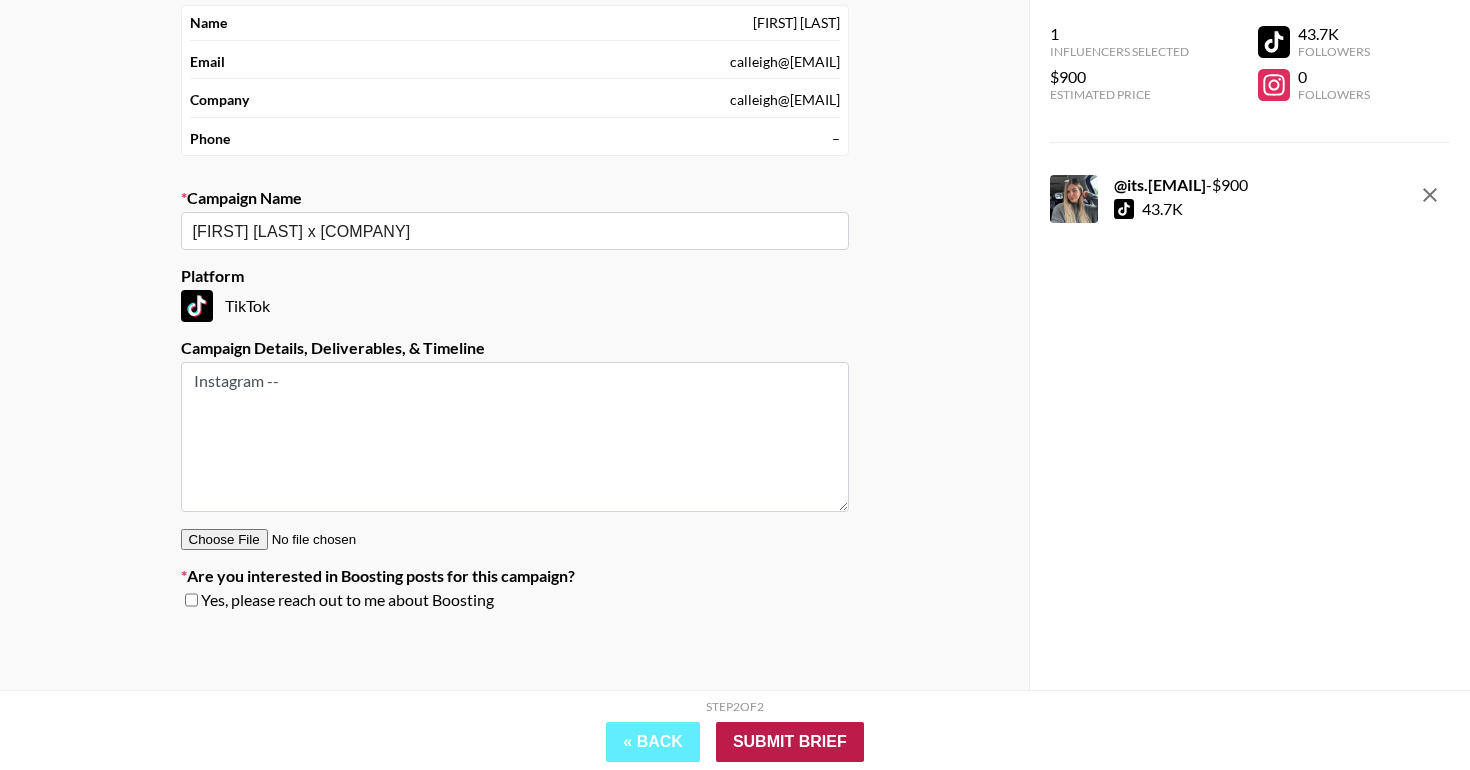 scroll, scrollTop: 80, scrollLeft: 0, axis: vertical 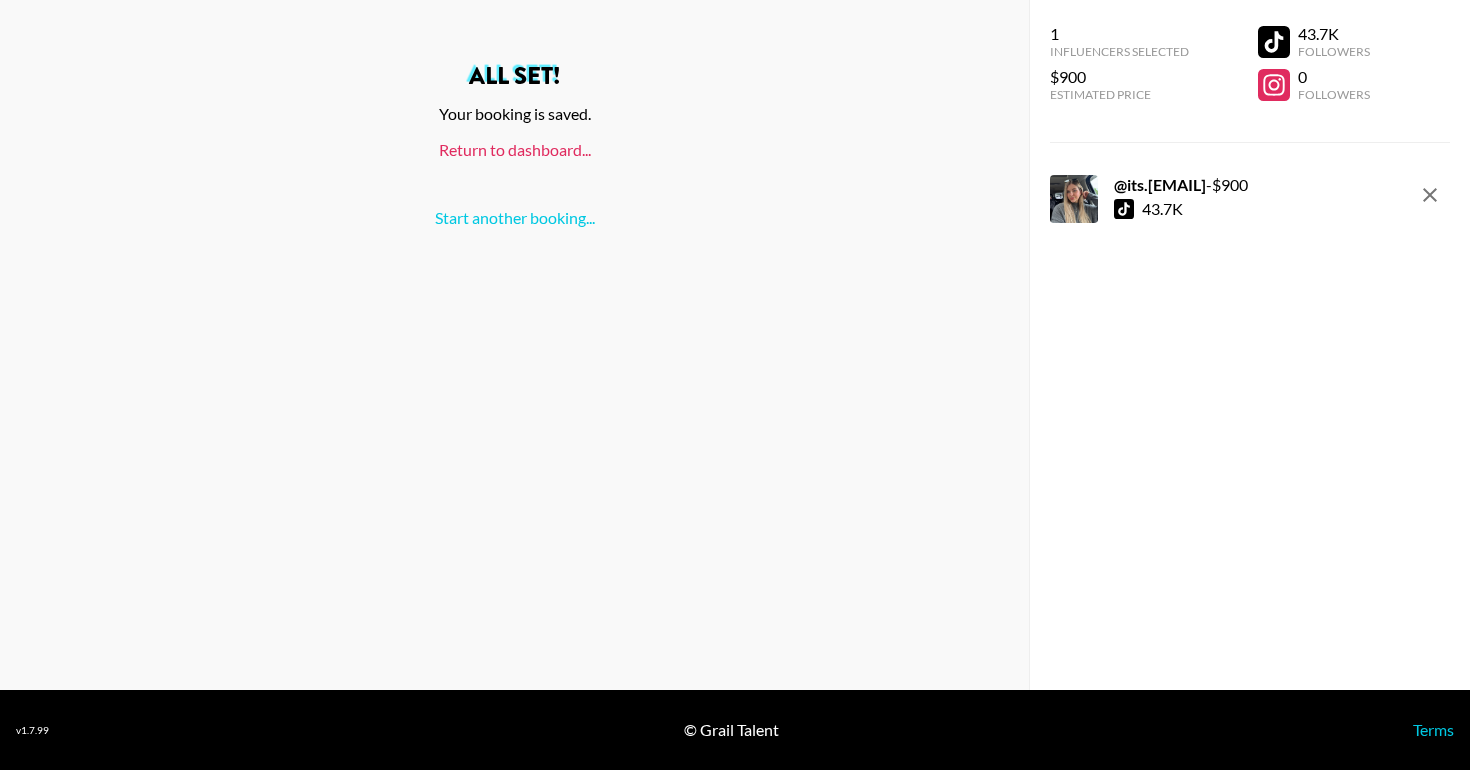 click on "Return to dashboard..." at bounding box center (515, 149) 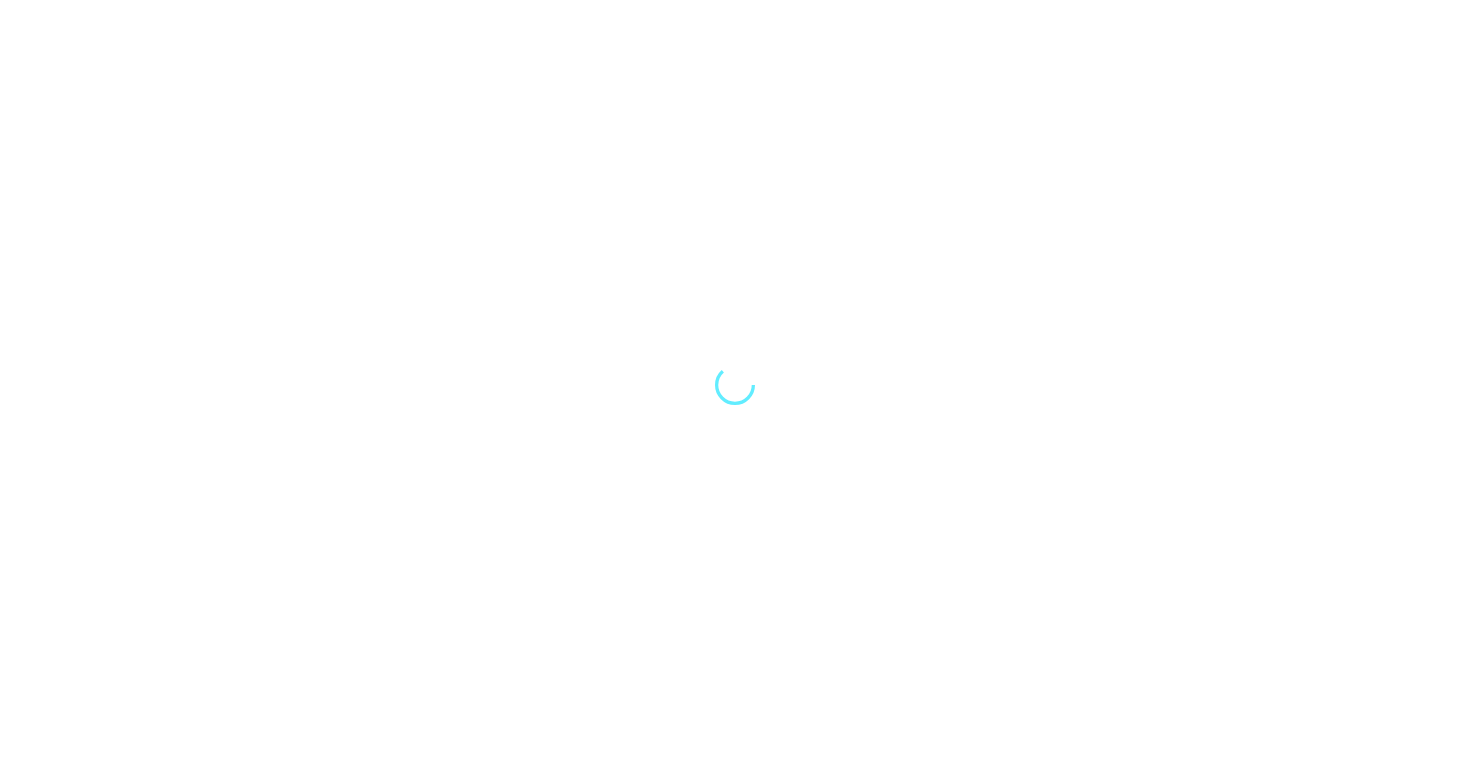scroll, scrollTop: 0, scrollLeft: 0, axis: both 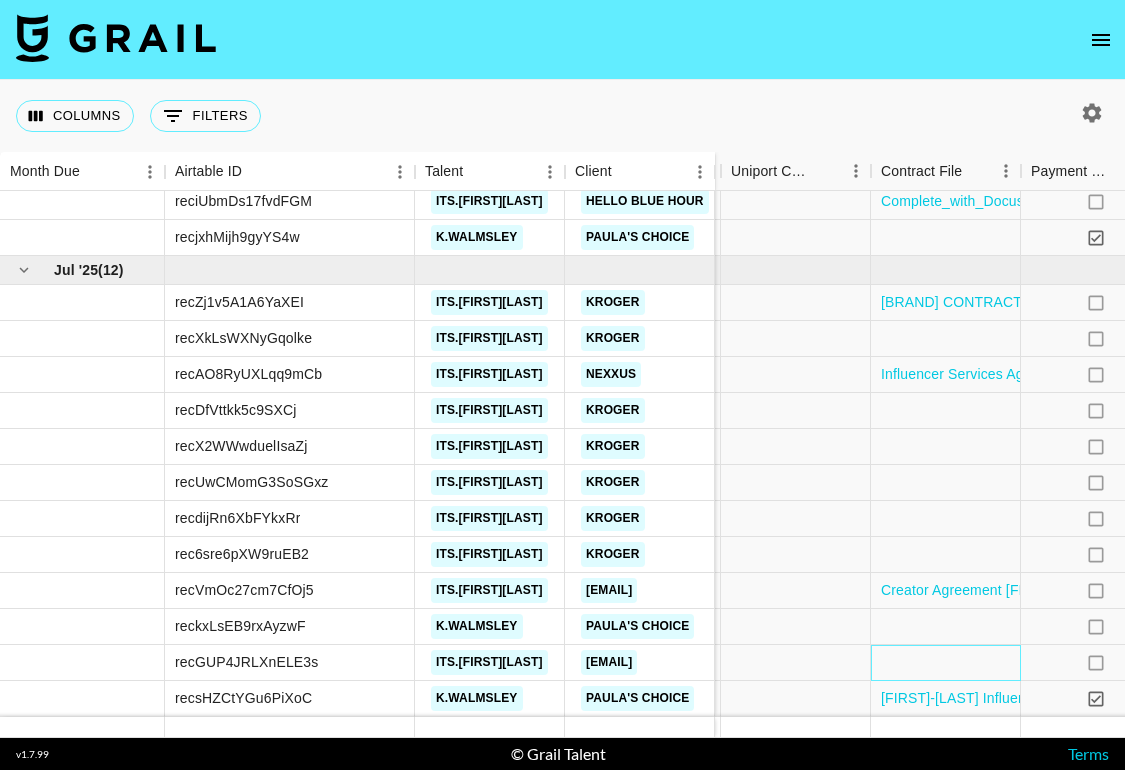 click at bounding box center [946, 663] 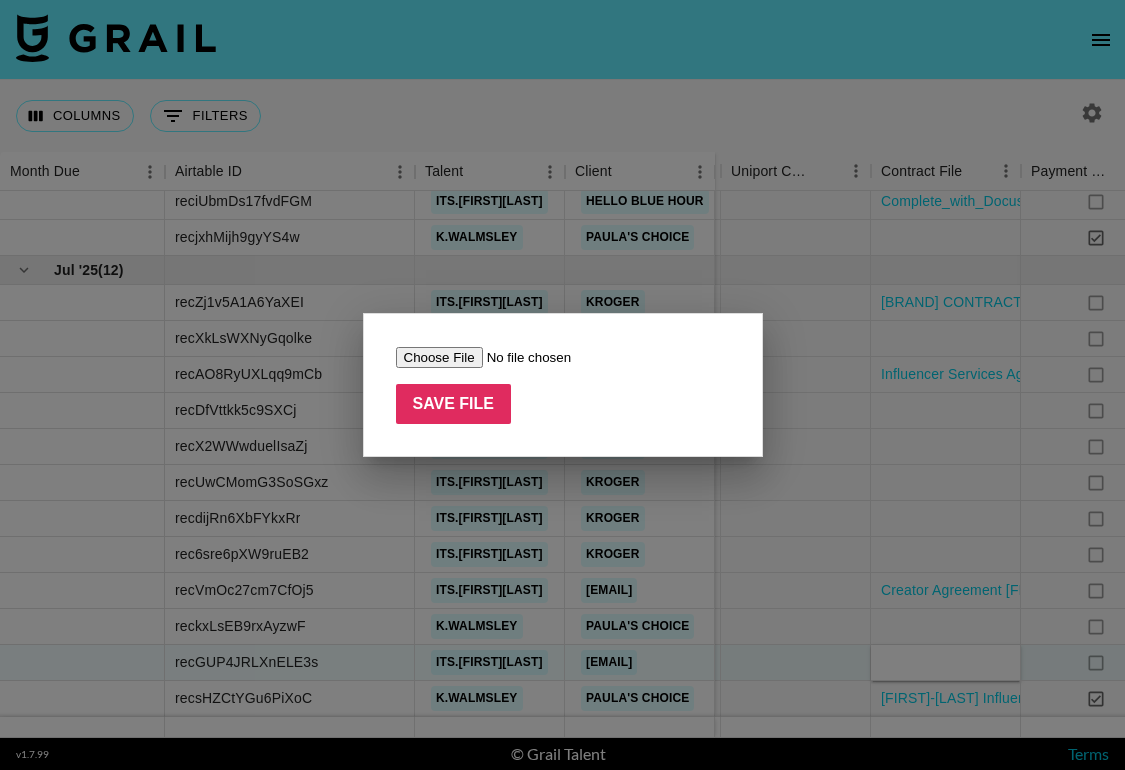 click at bounding box center (522, 357) 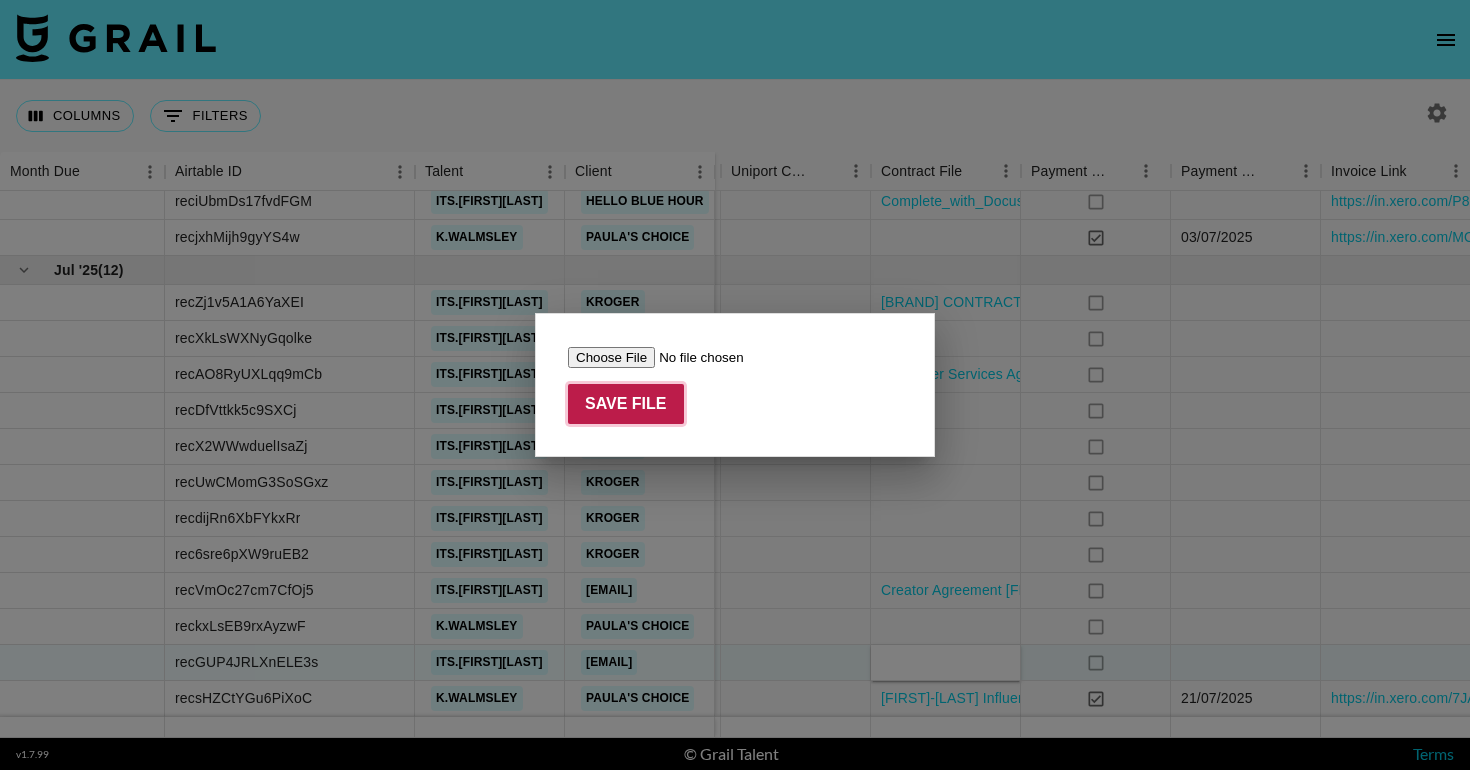 click on "Save File" at bounding box center (626, 404) 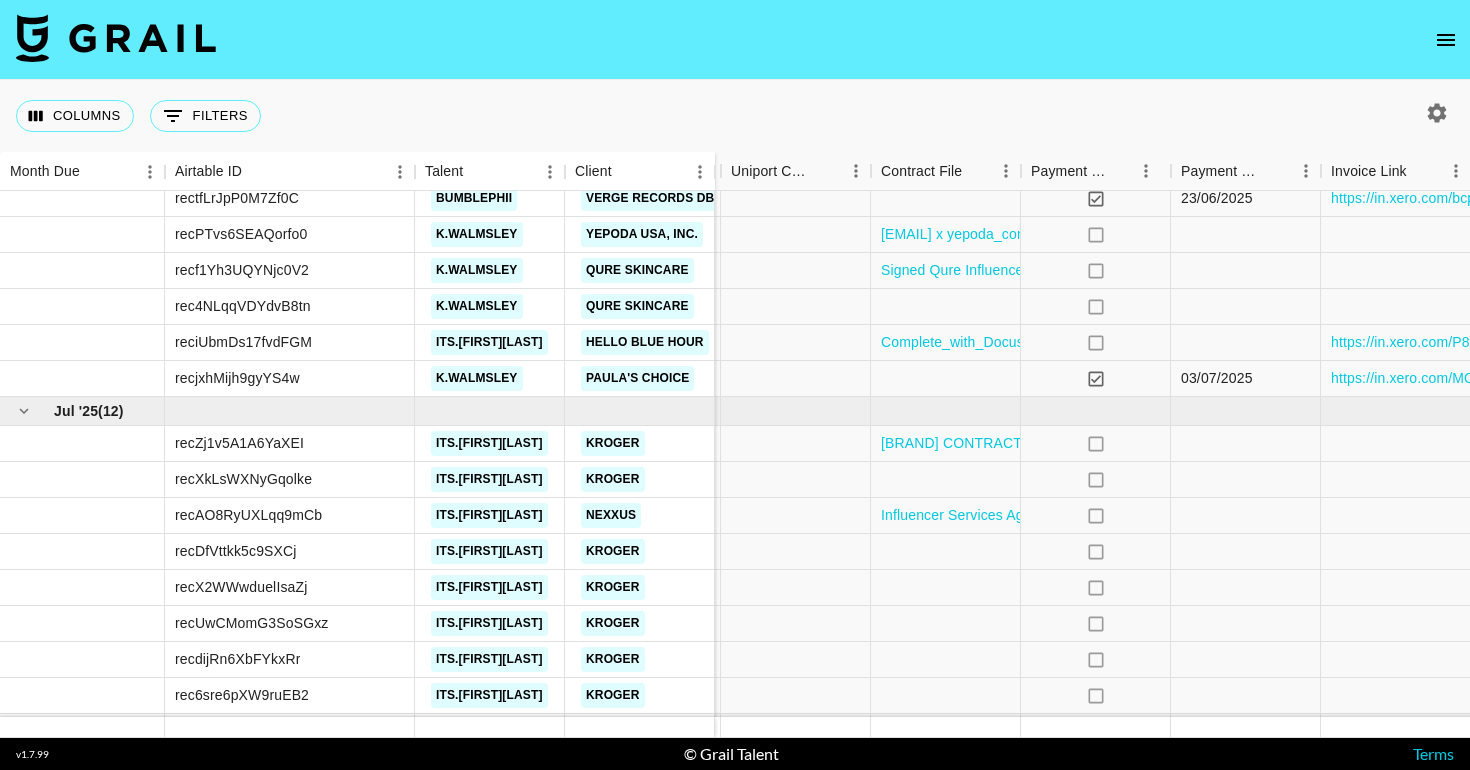 scroll, scrollTop: 0, scrollLeft: 1769, axis: horizontal 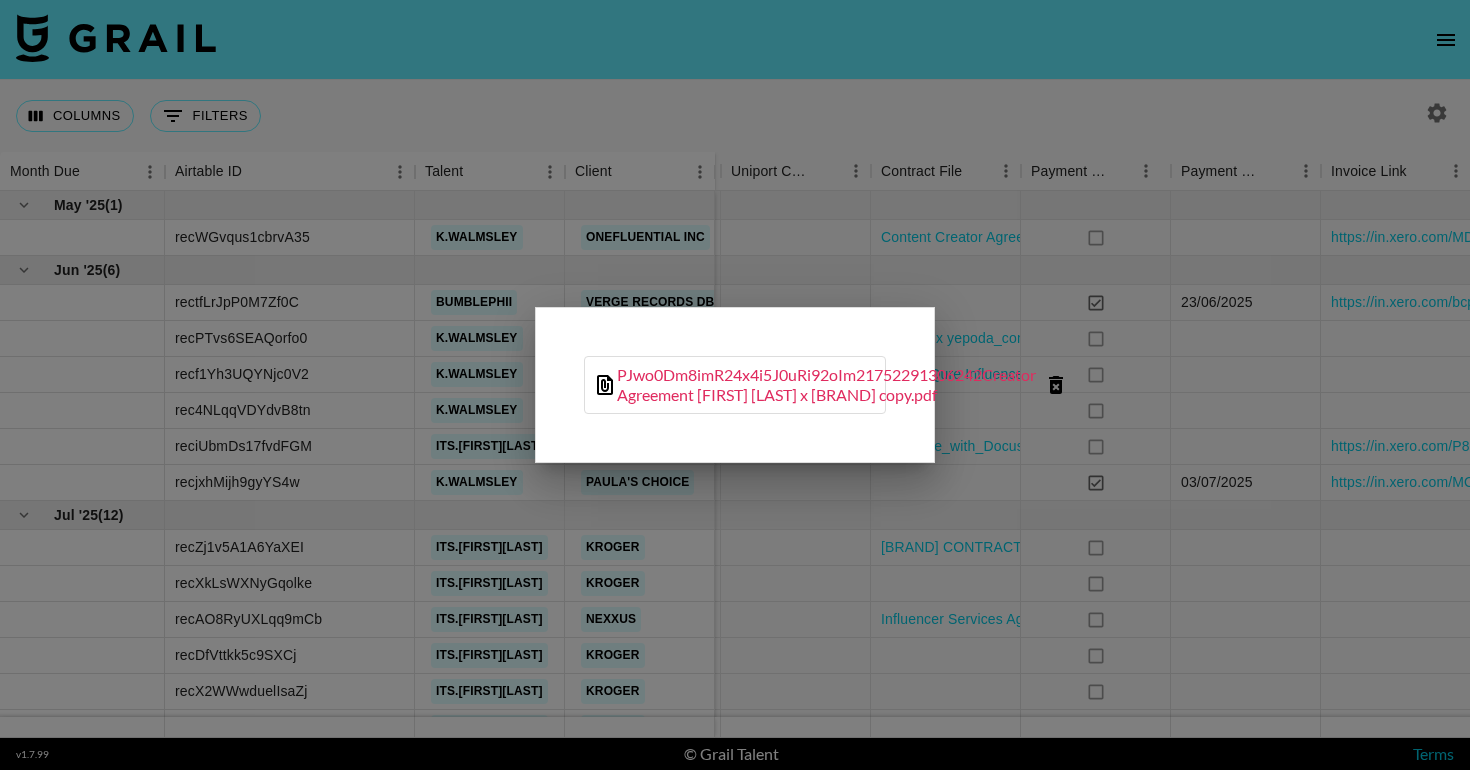 click on "PJwo0Dm8imR24x4i5J0uRi92oIm21752291306242Creator Agreement [FIRST] [LAST] x [BRAND] copy.pdf" at bounding box center (826, 385) 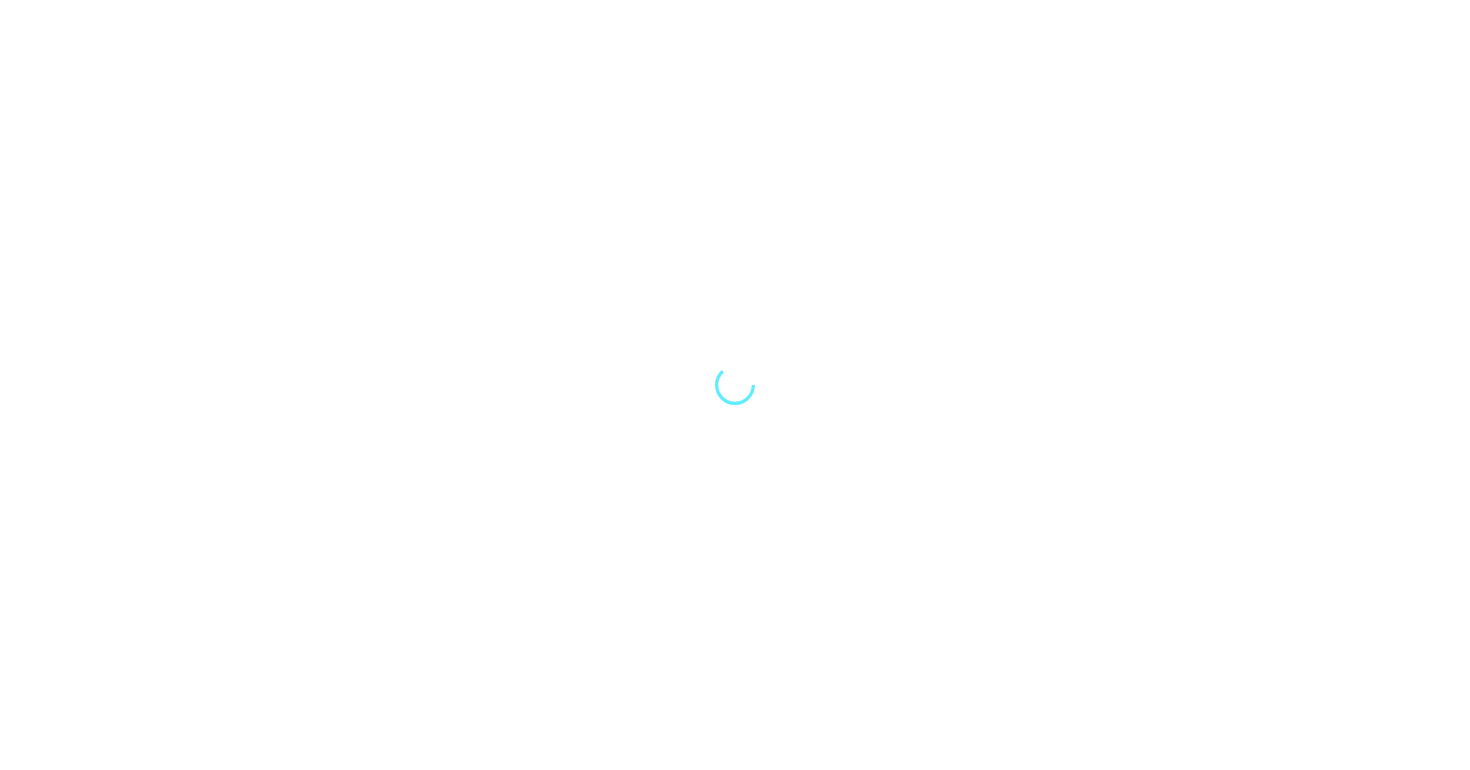 scroll, scrollTop: 0, scrollLeft: 0, axis: both 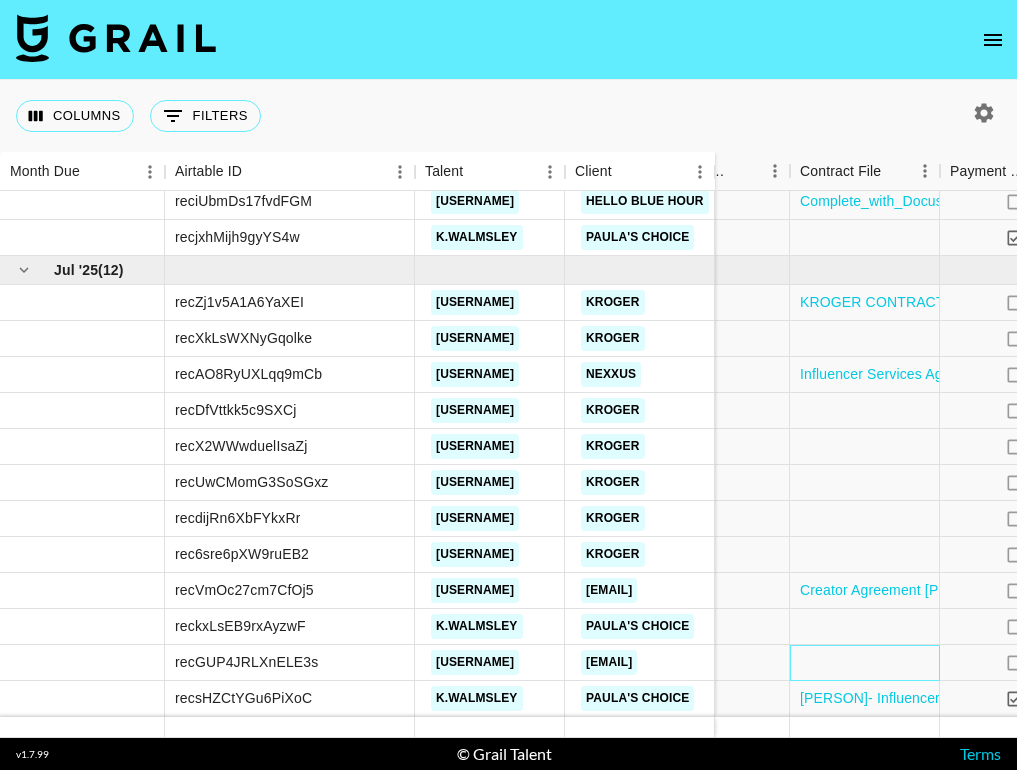 click at bounding box center [865, 663] 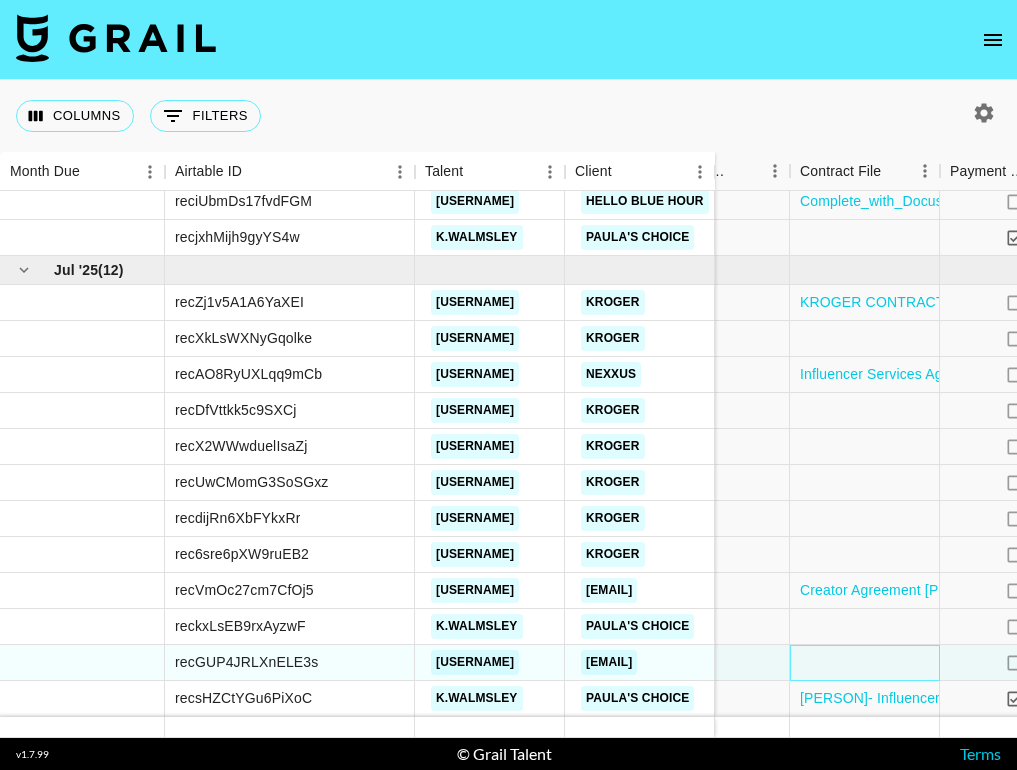 click at bounding box center (865, 663) 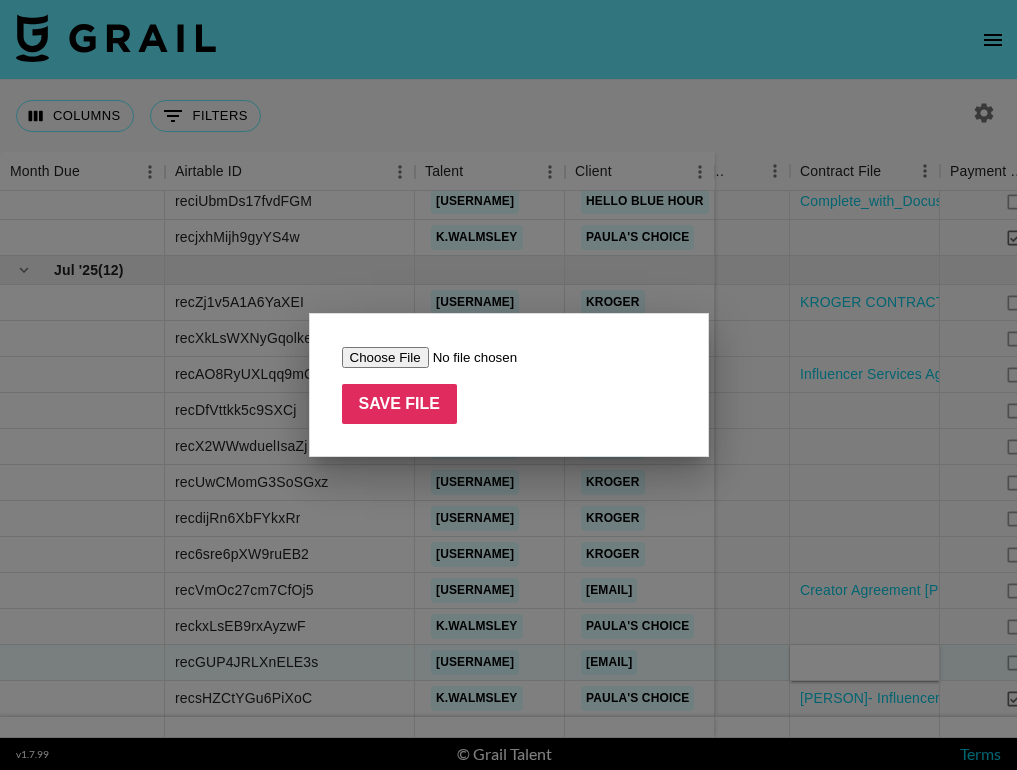click at bounding box center [468, 357] 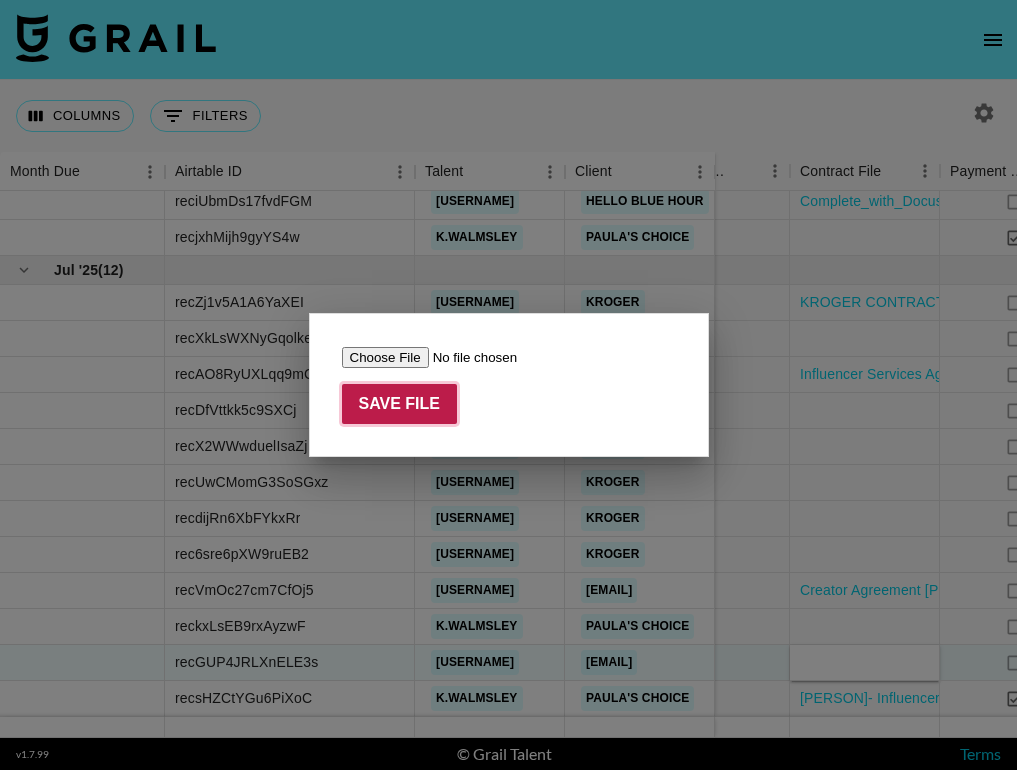 click on "Save File" at bounding box center [400, 404] 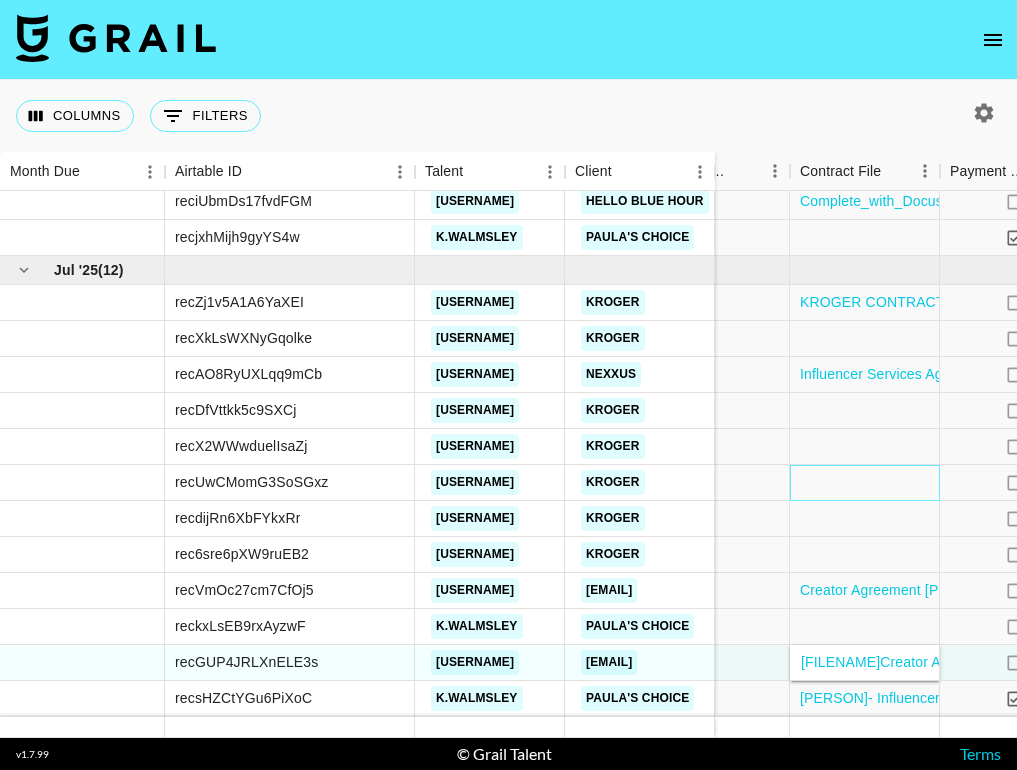 click at bounding box center [865, 483] 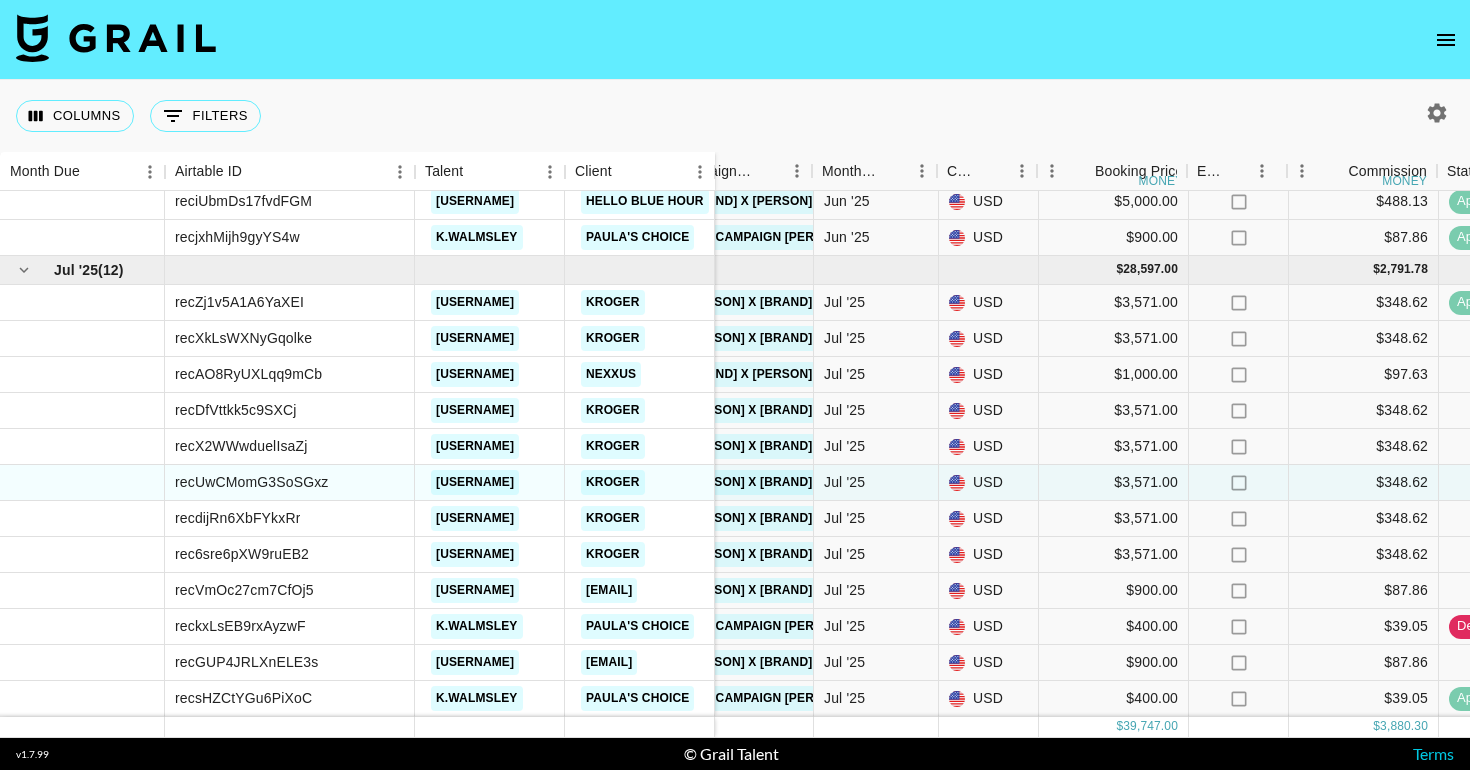 scroll, scrollTop: 245, scrollLeft: 0, axis: vertical 